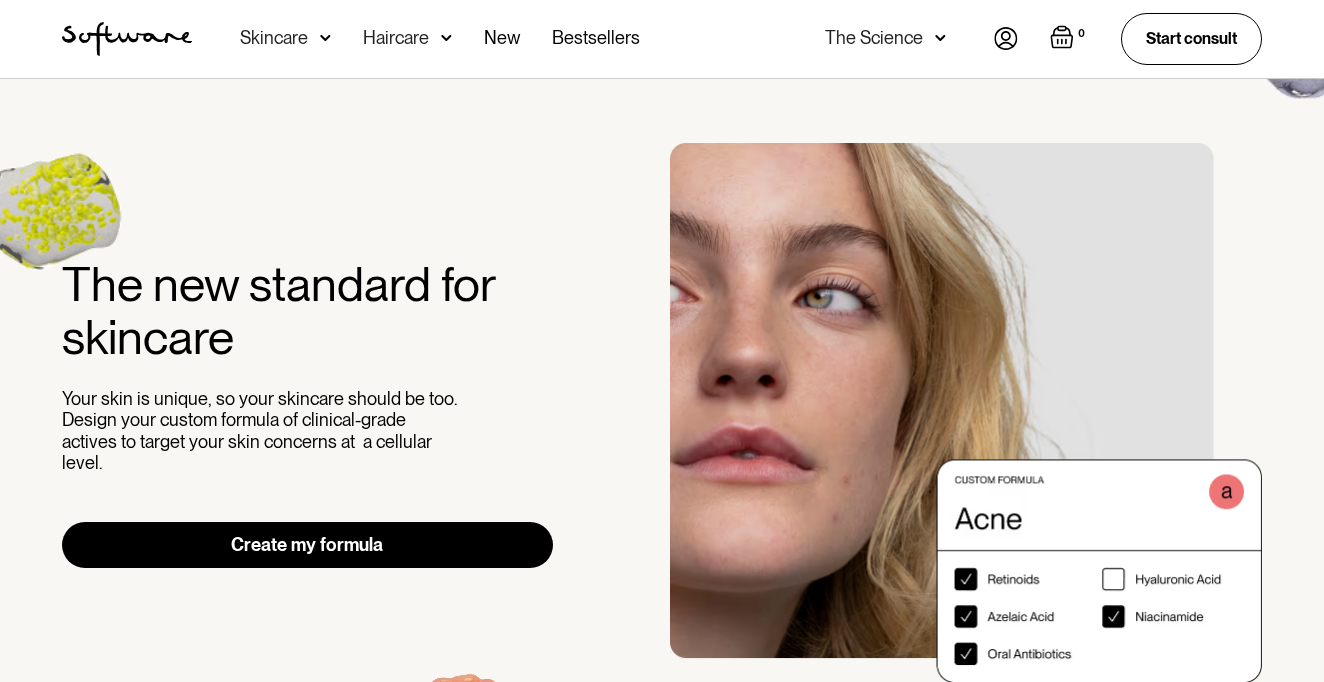 scroll, scrollTop: 0, scrollLeft: 0, axis: both 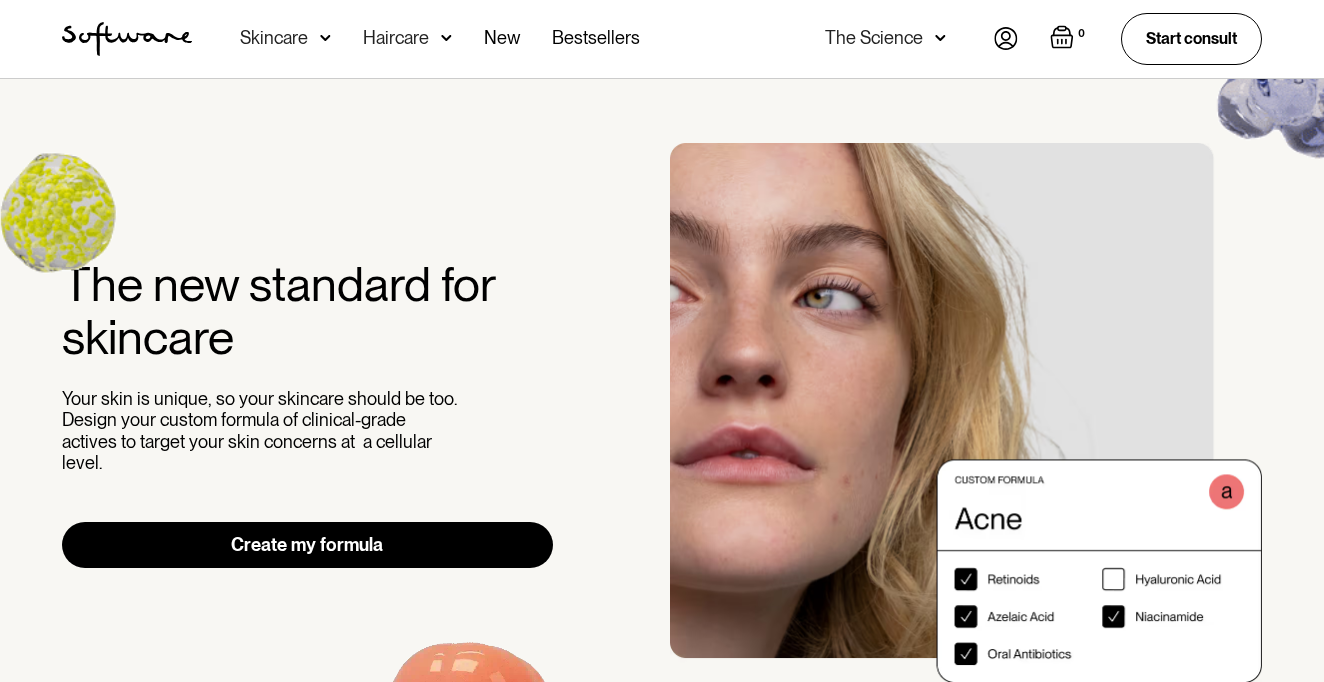 click on "Haircare" at bounding box center (285, 39) 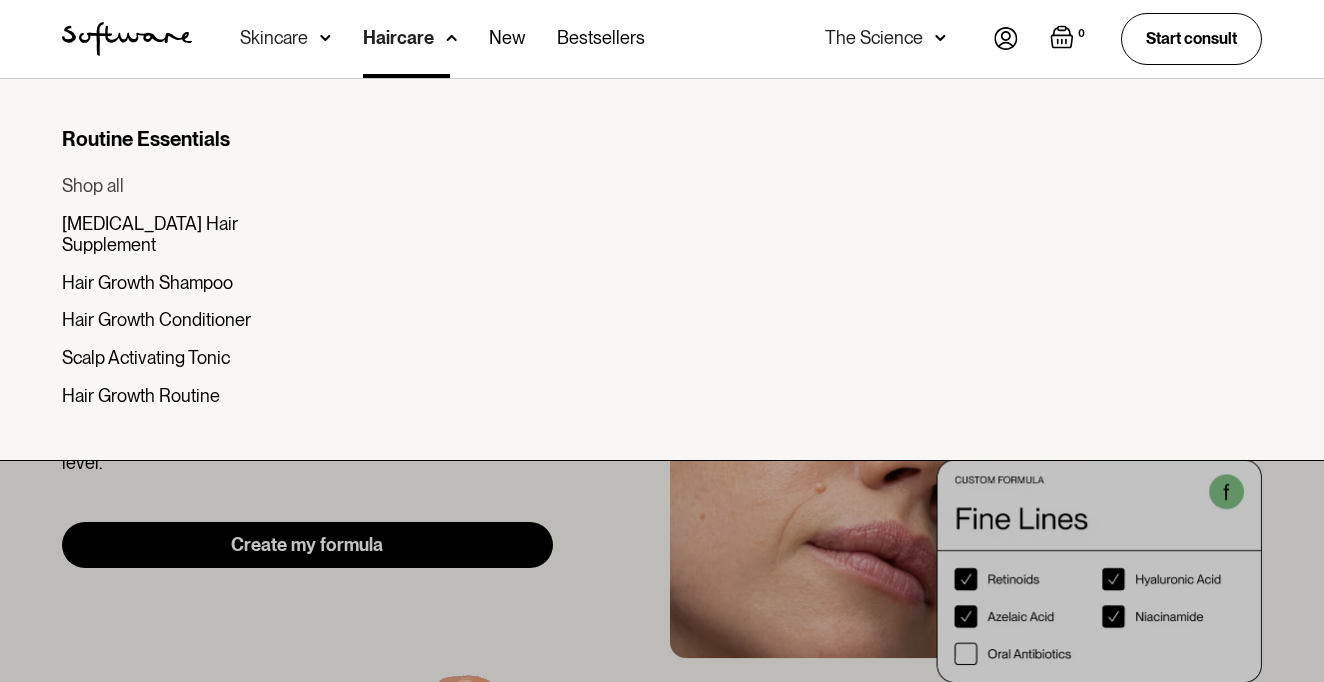 click on "Shop all" at bounding box center [93, 186] 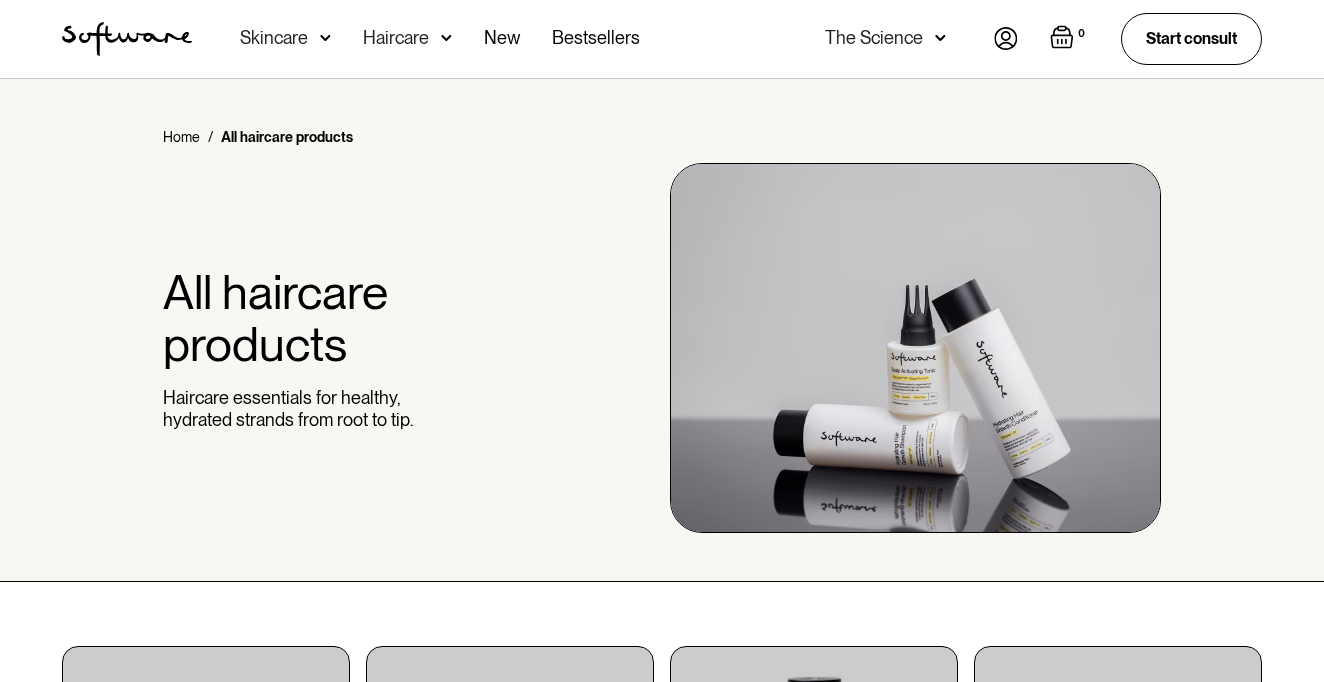 scroll, scrollTop: 0, scrollLeft: 0, axis: both 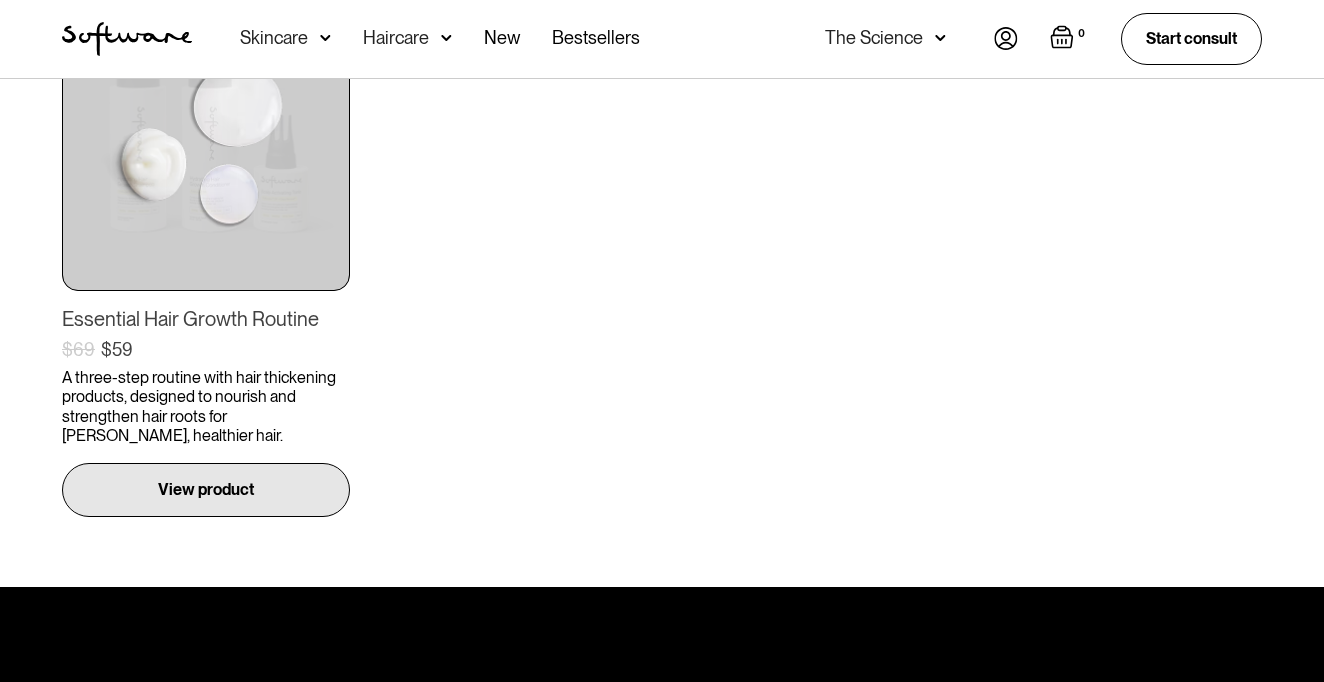 click on "View product" at bounding box center [206, 490] 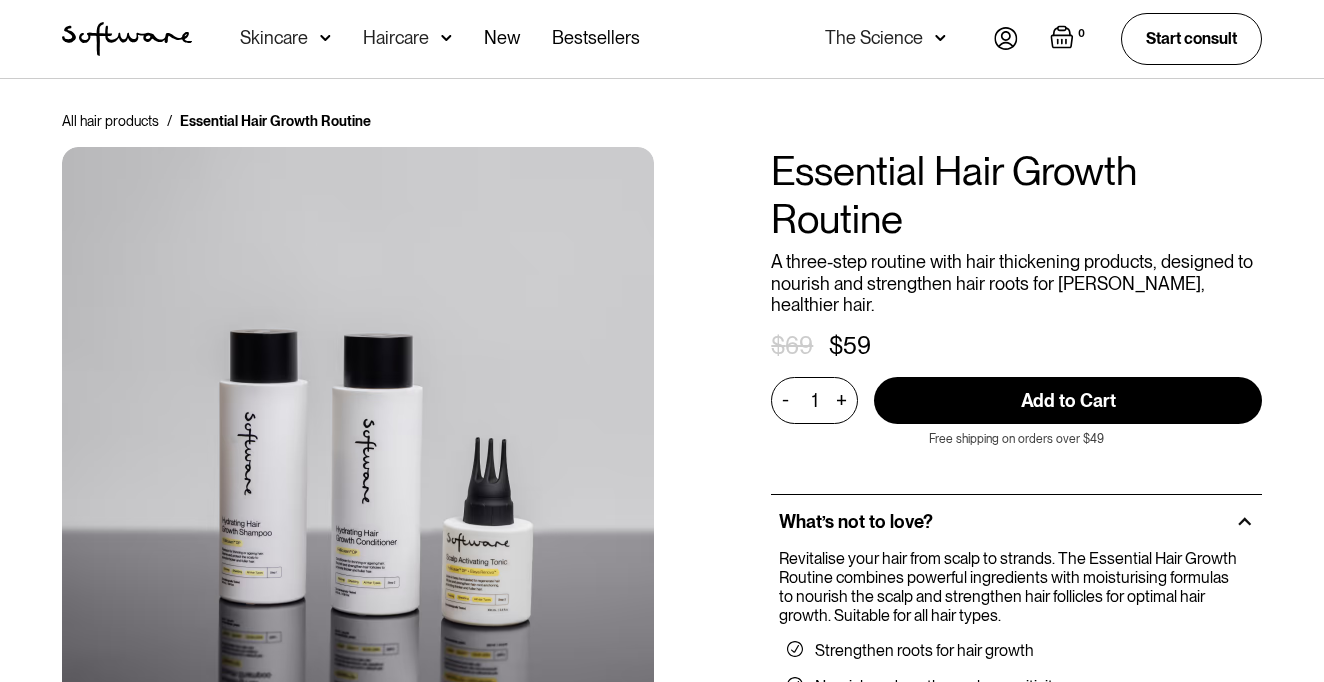 scroll, scrollTop: 0, scrollLeft: 0, axis: both 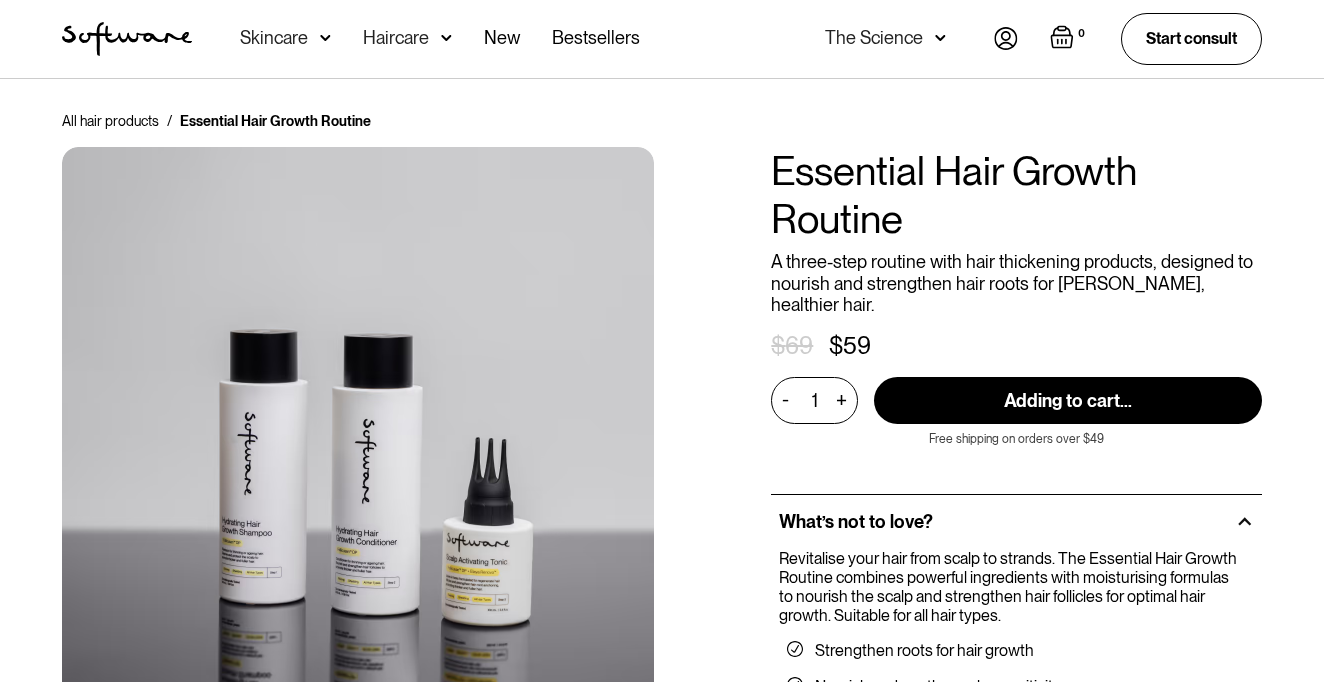 type on "Add to Cart" 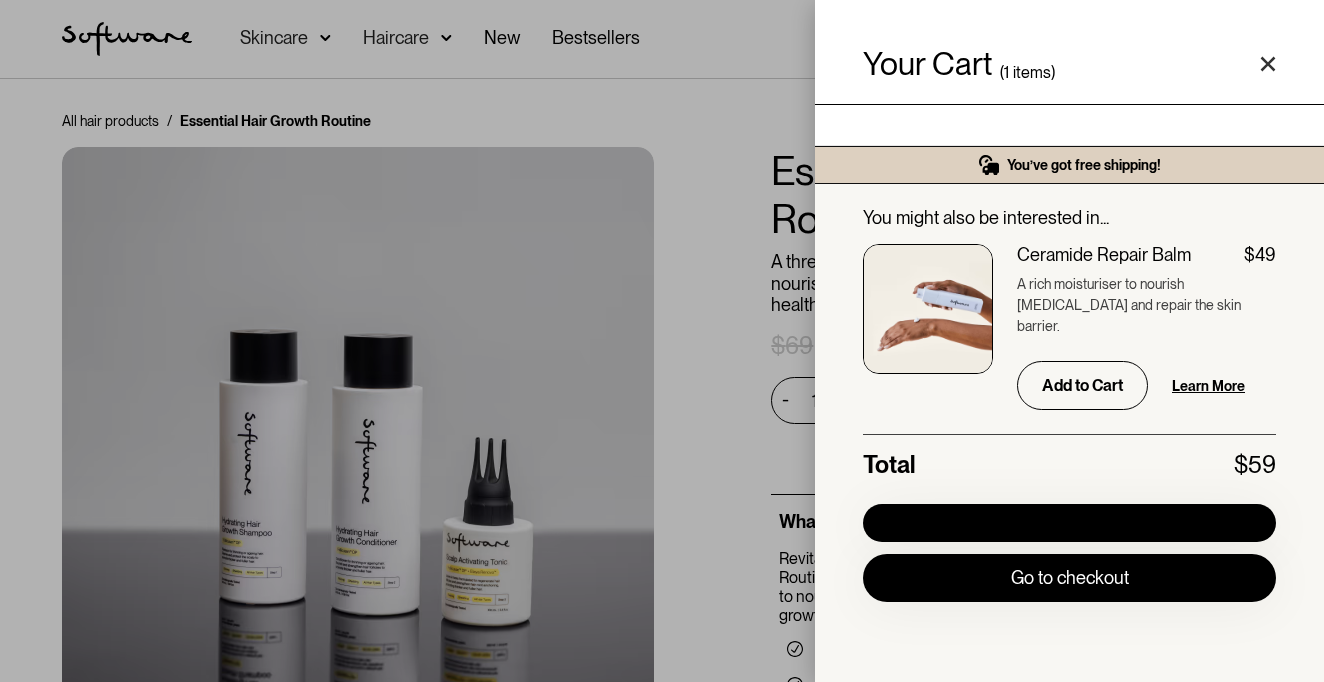 scroll, scrollTop: 0, scrollLeft: 0, axis: both 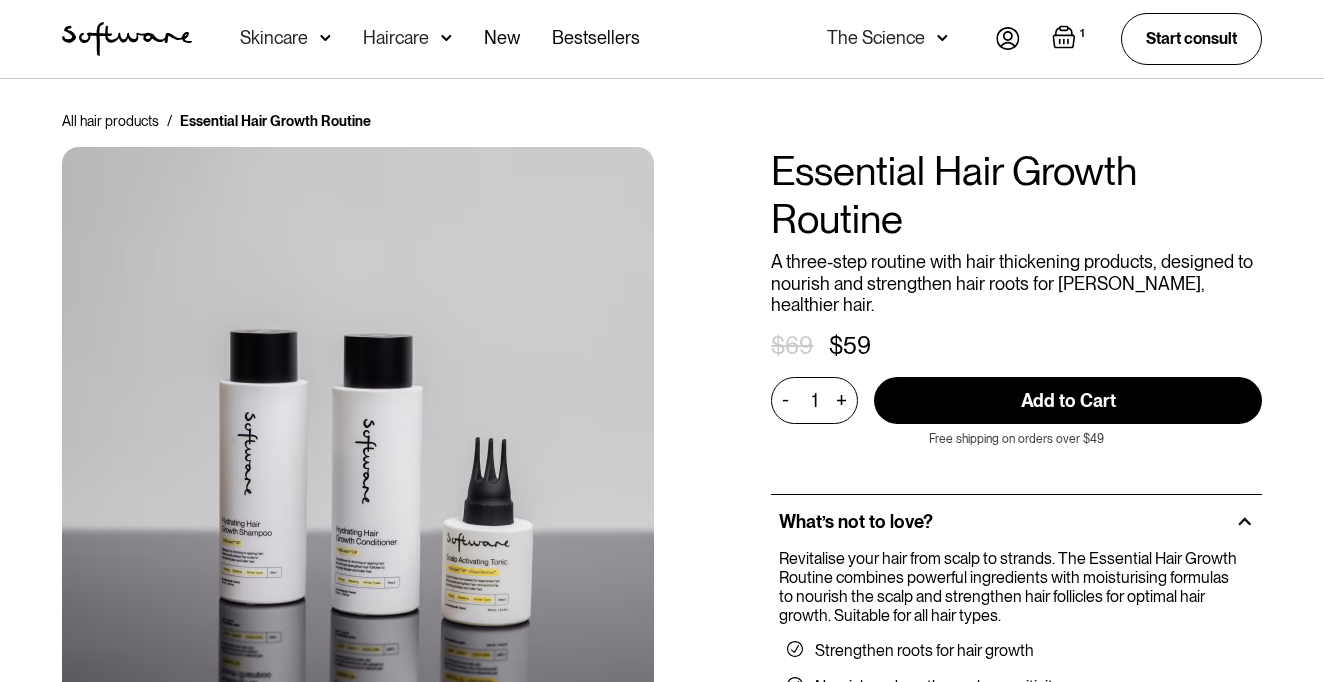 click at bounding box center (1008, 38) 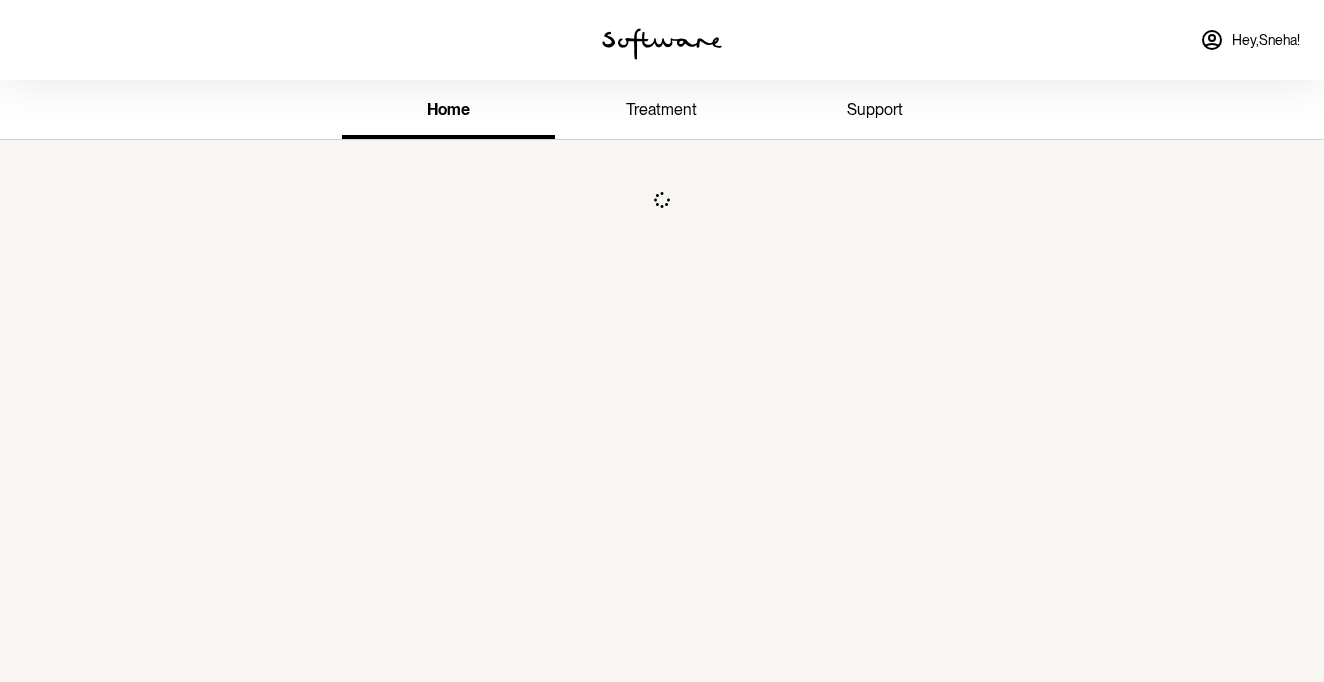 scroll, scrollTop: 0, scrollLeft: 0, axis: both 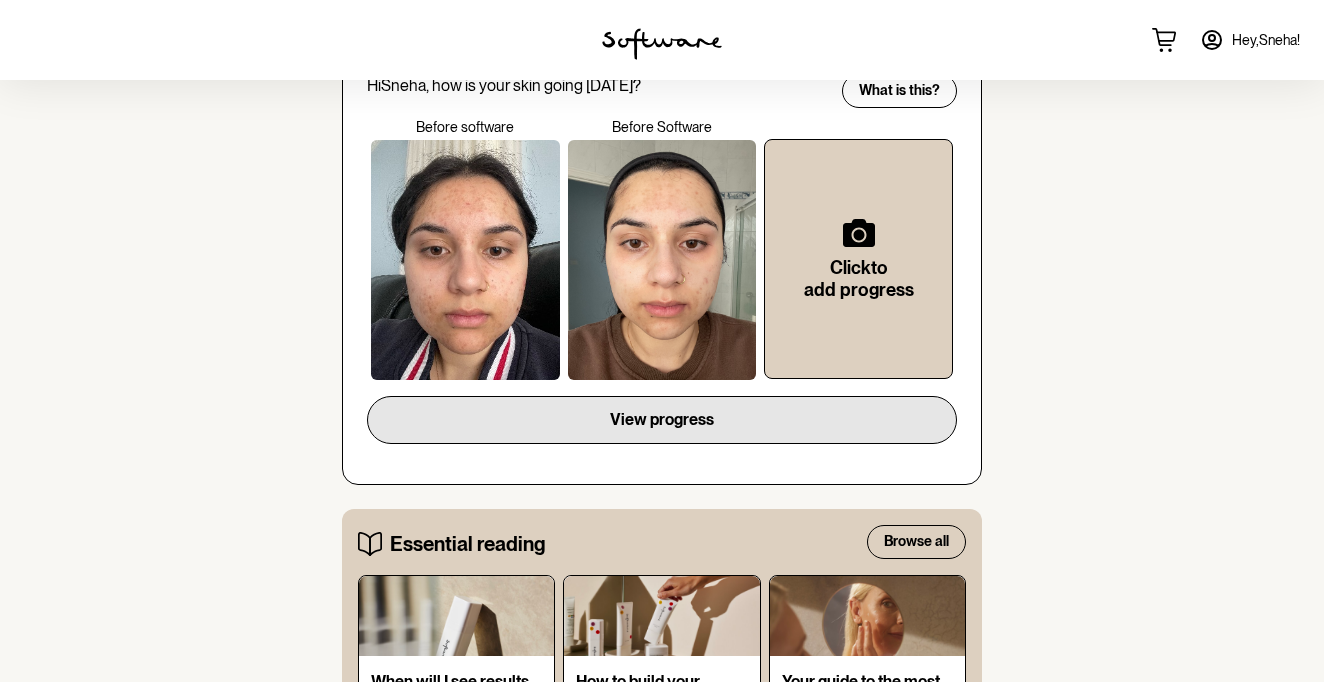 click on "View progress" at bounding box center (662, 420) 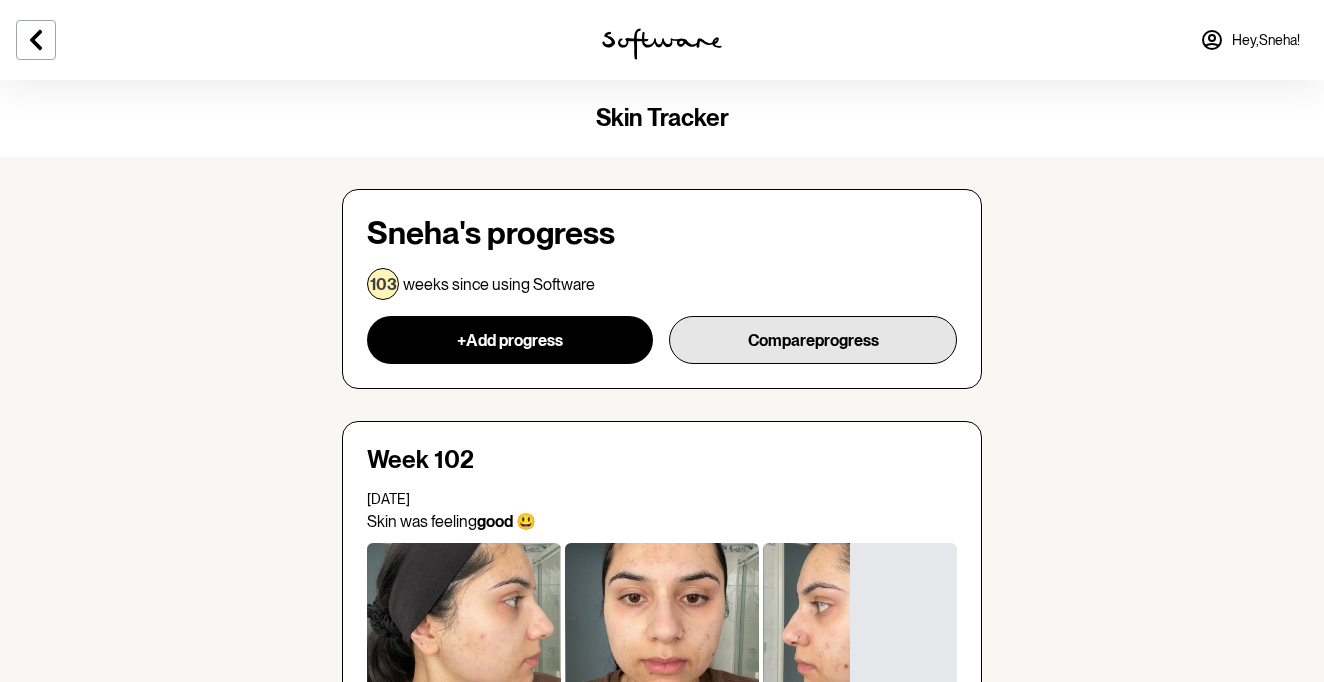 click on "Compare  progress" at bounding box center (813, 340) 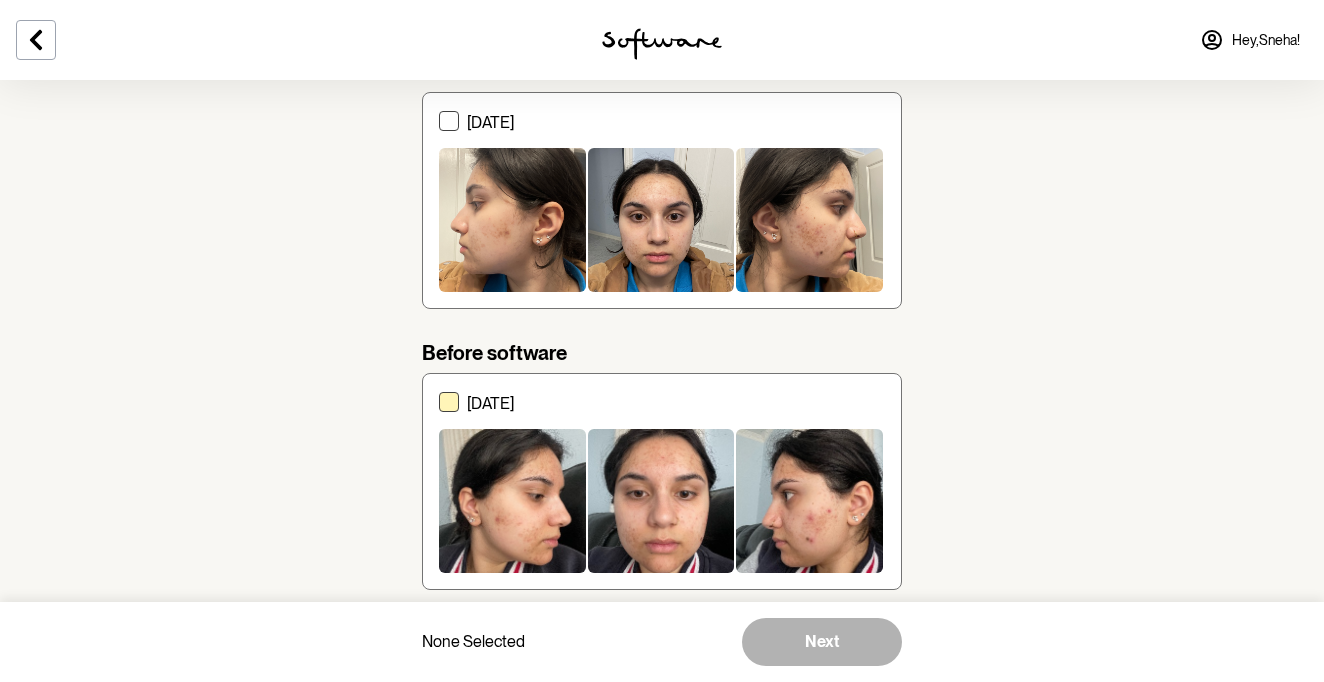 scroll, scrollTop: 6812, scrollLeft: 0, axis: vertical 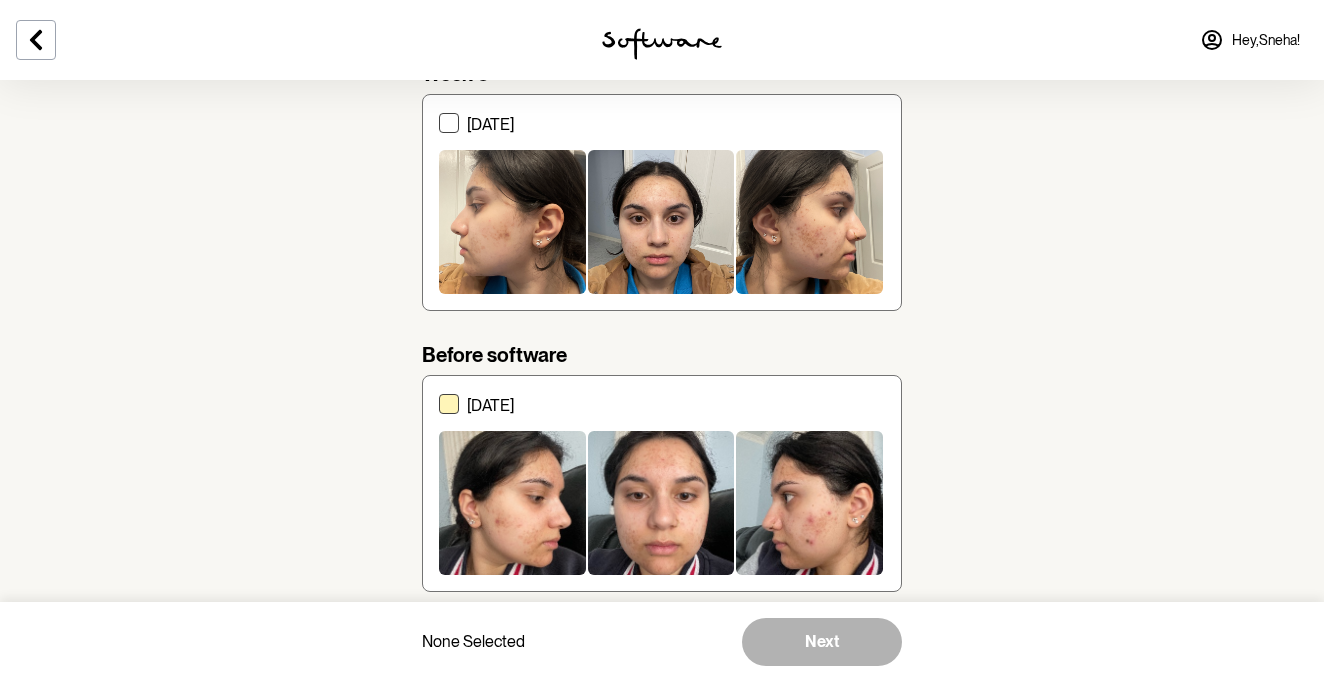 click at bounding box center (449, 404) 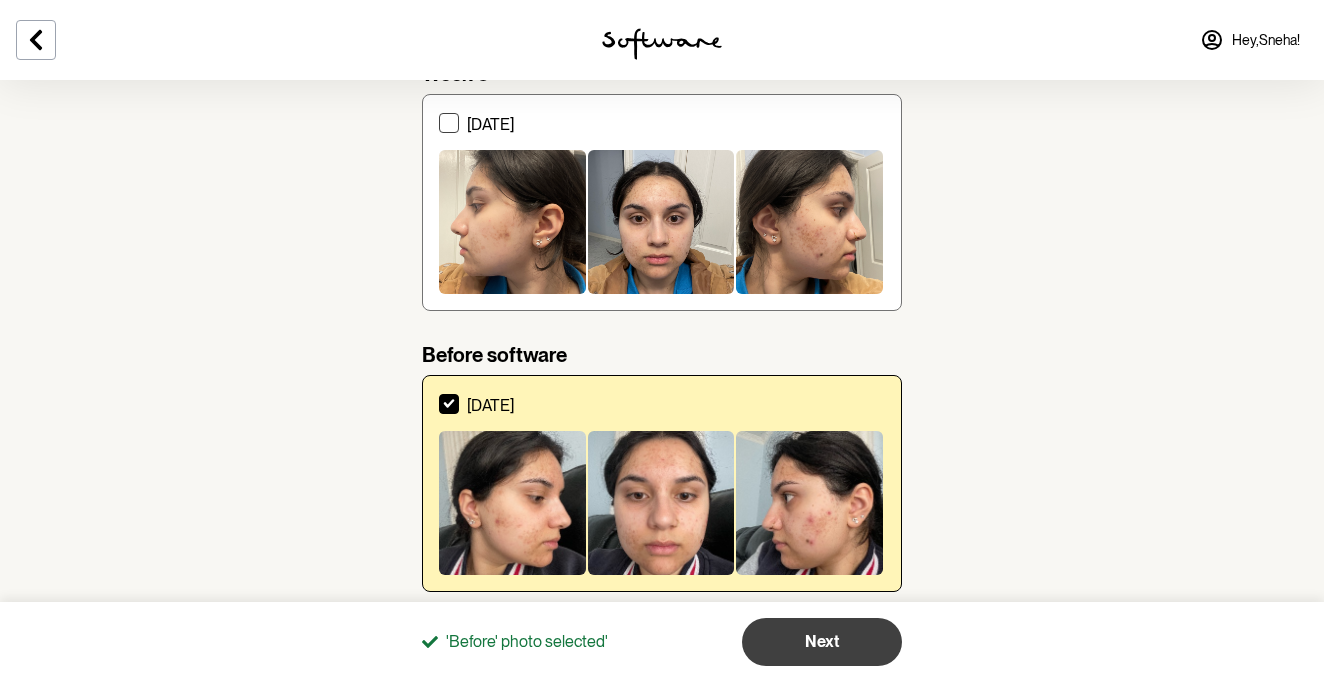 click on "Next" at bounding box center [822, 642] 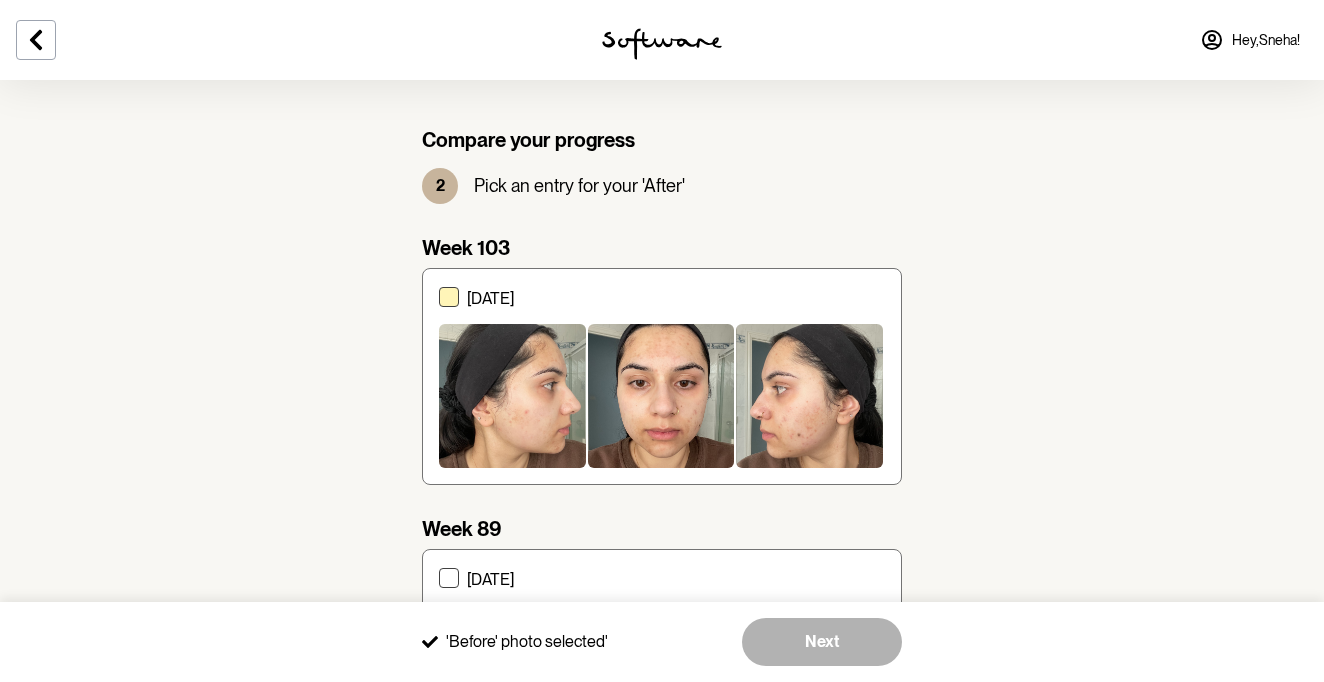 click at bounding box center [449, 297] 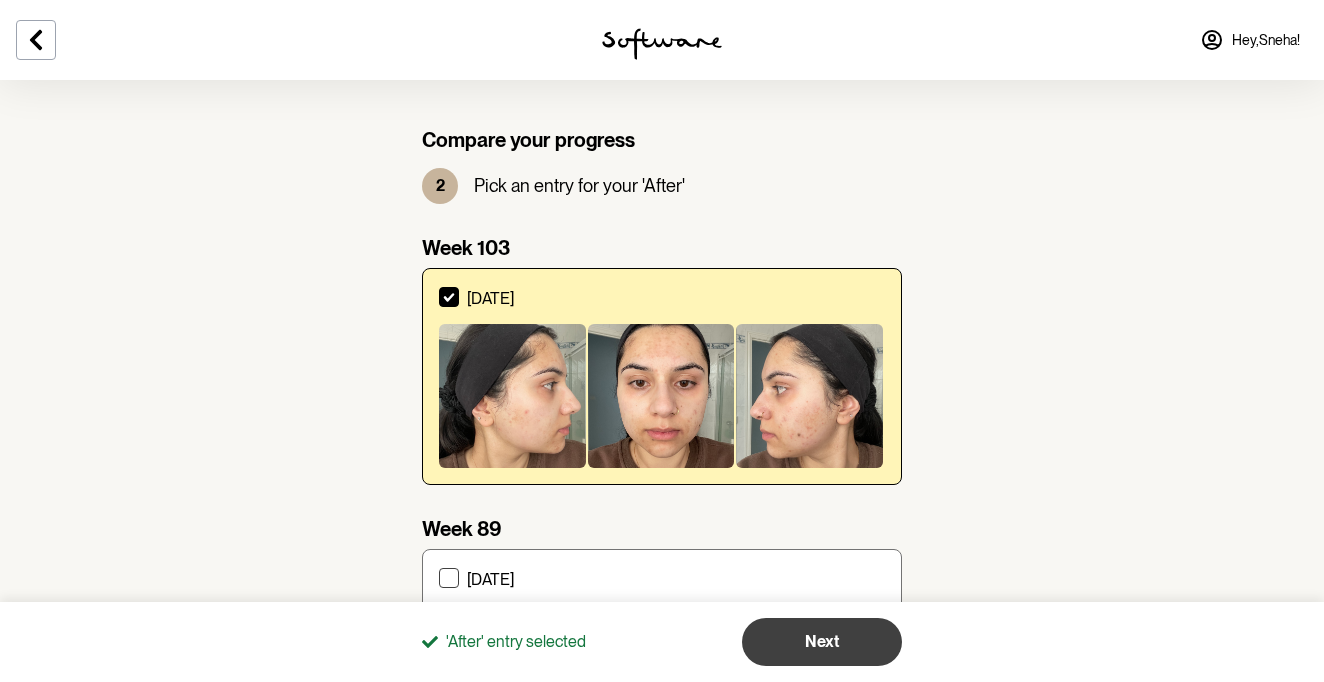 click on "Next" at bounding box center [822, 641] 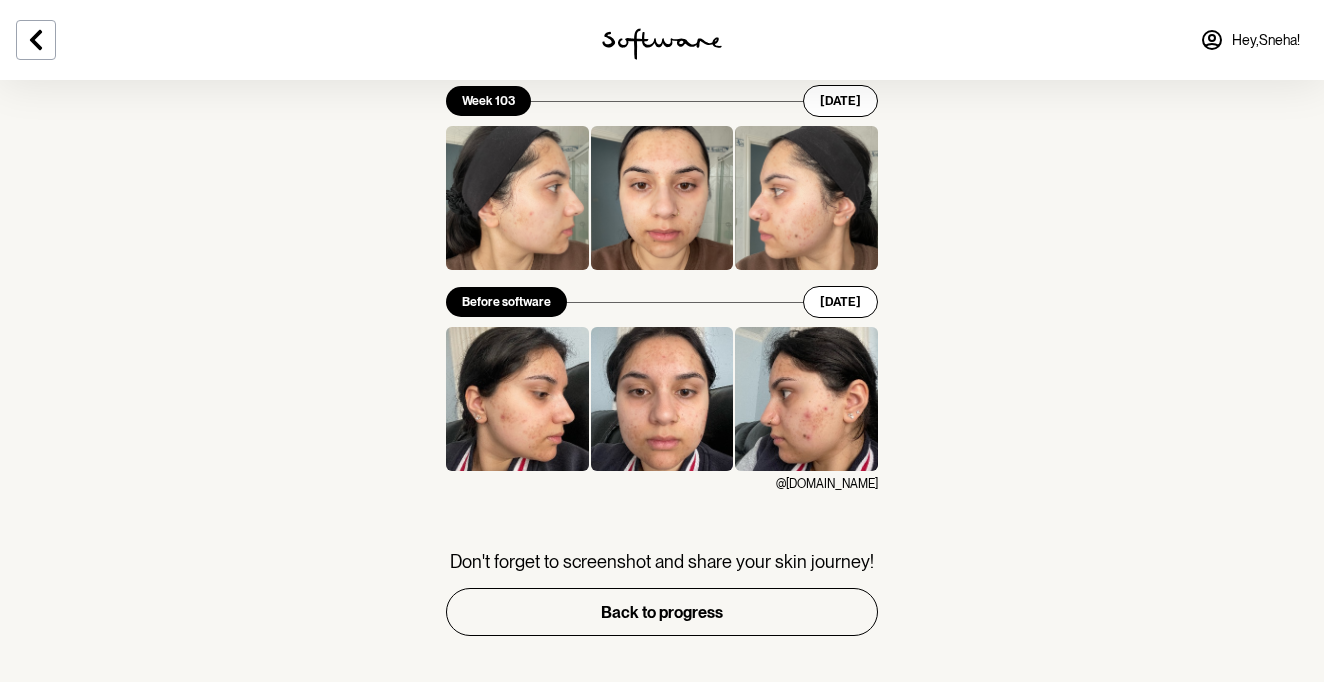 scroll, scrollTop: 121, scrollLeft: 0, axis: vertical 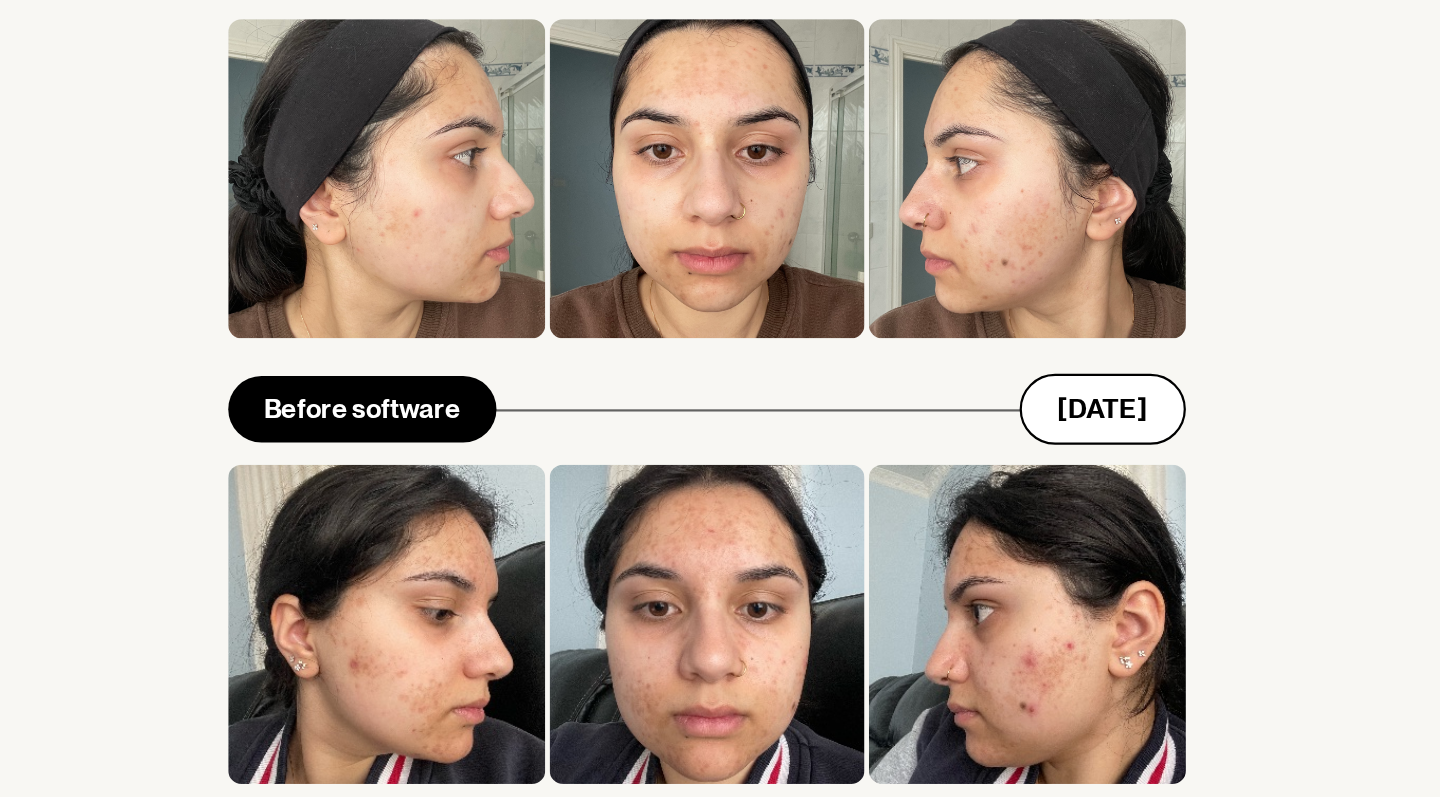 click on "Compare your progress 3 Save and share your progress!
tspan { white-space:pre }
.shp0 { fill: #000000 }
Sneha 's progress pimples pigmentation Week 103 30 Jun 2025       Before software 10 Jul 2023       @skin.software Don't forget to screenshot and share your skin journey! Back to progress" at bounding box center (720, 347) 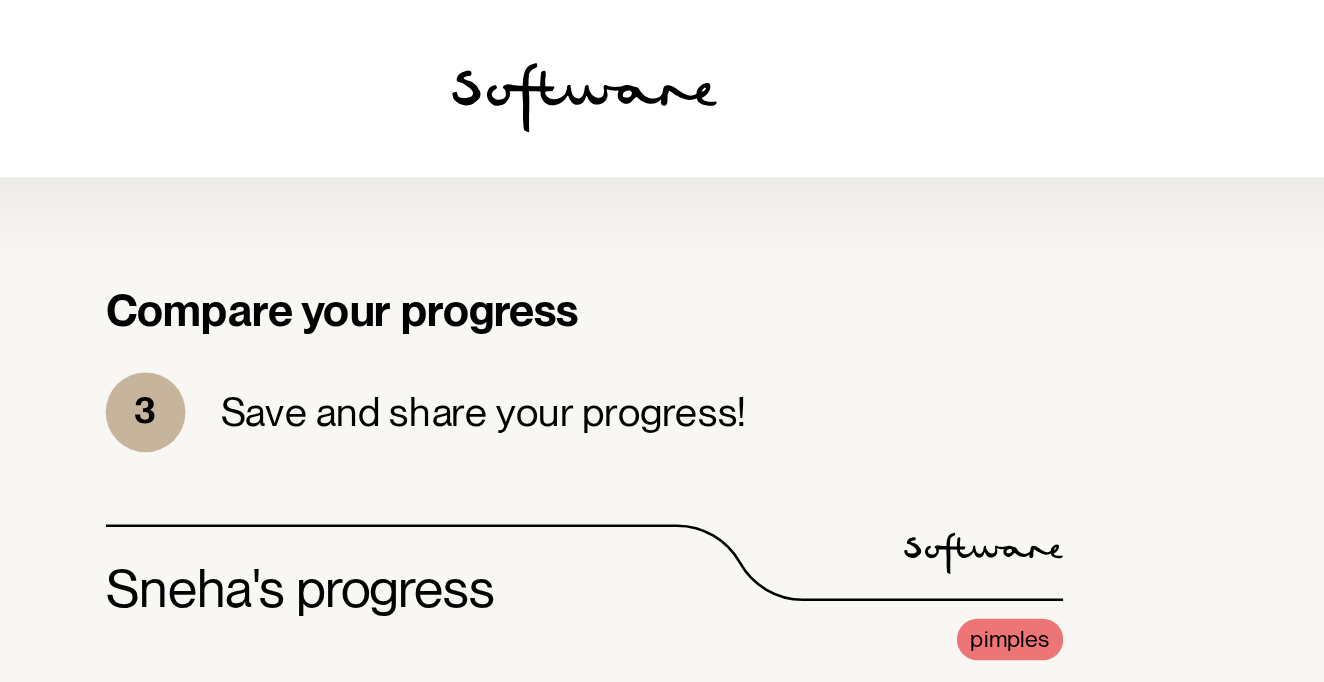 scroll, scrollTop: 0, scrollLeft: 0, axis: both 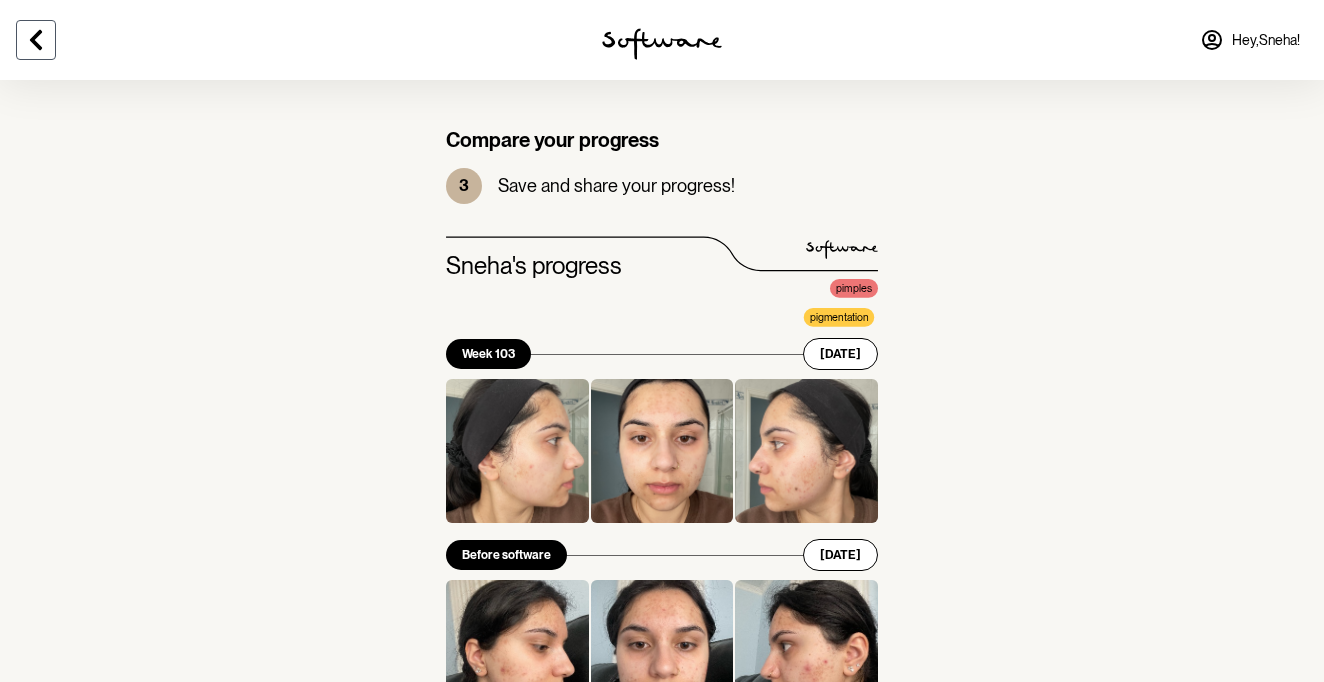 click 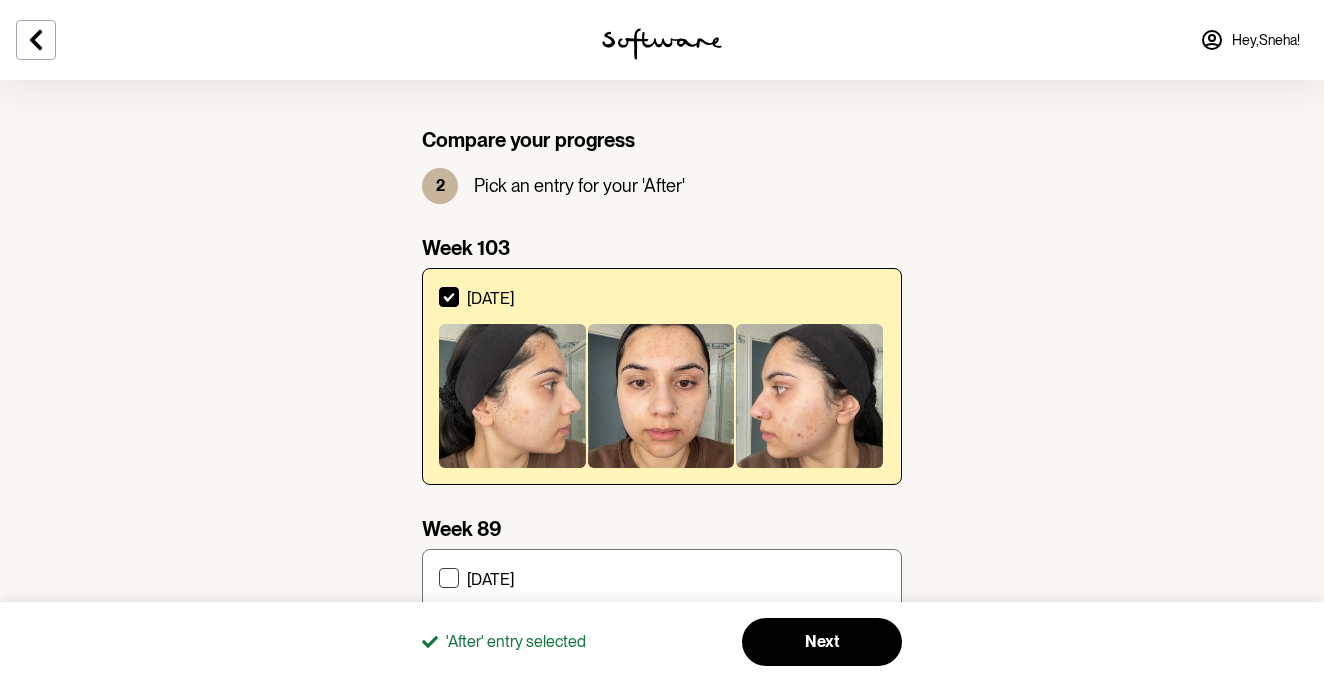 scroll, scrollTop: 0, scrollLeft: 0, axis: both 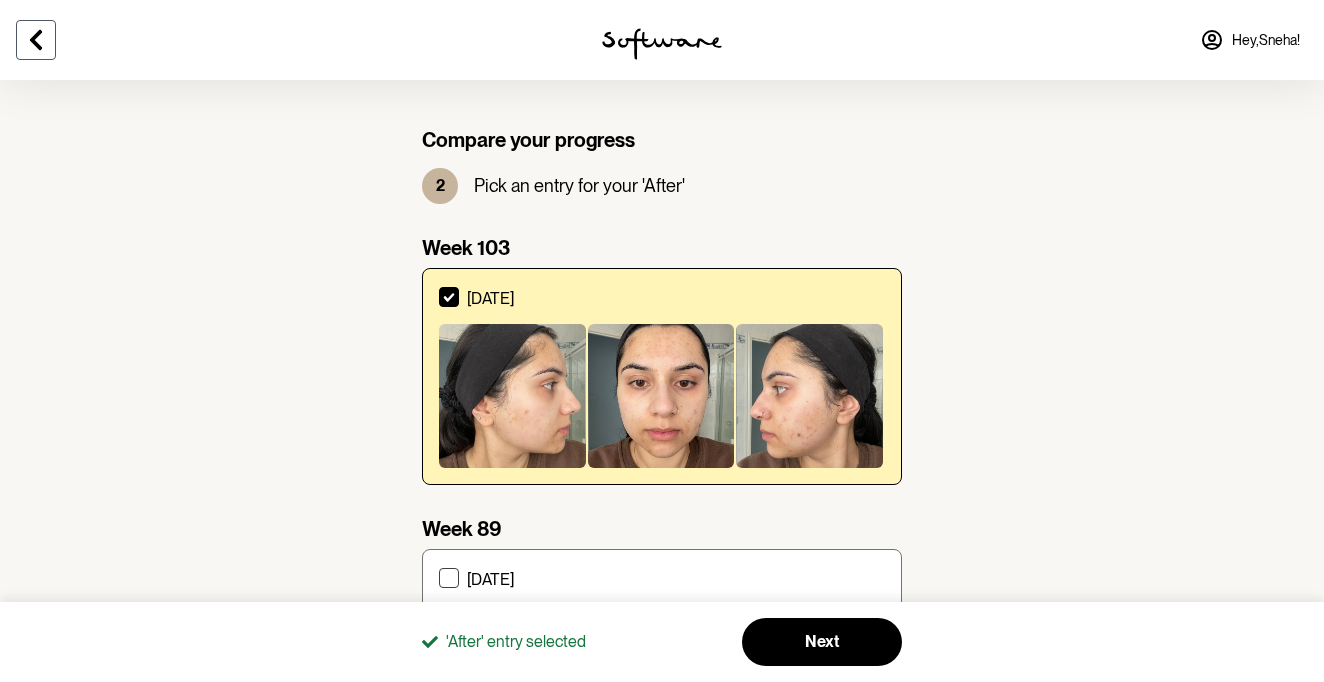 click at bounding box center (36, 40) 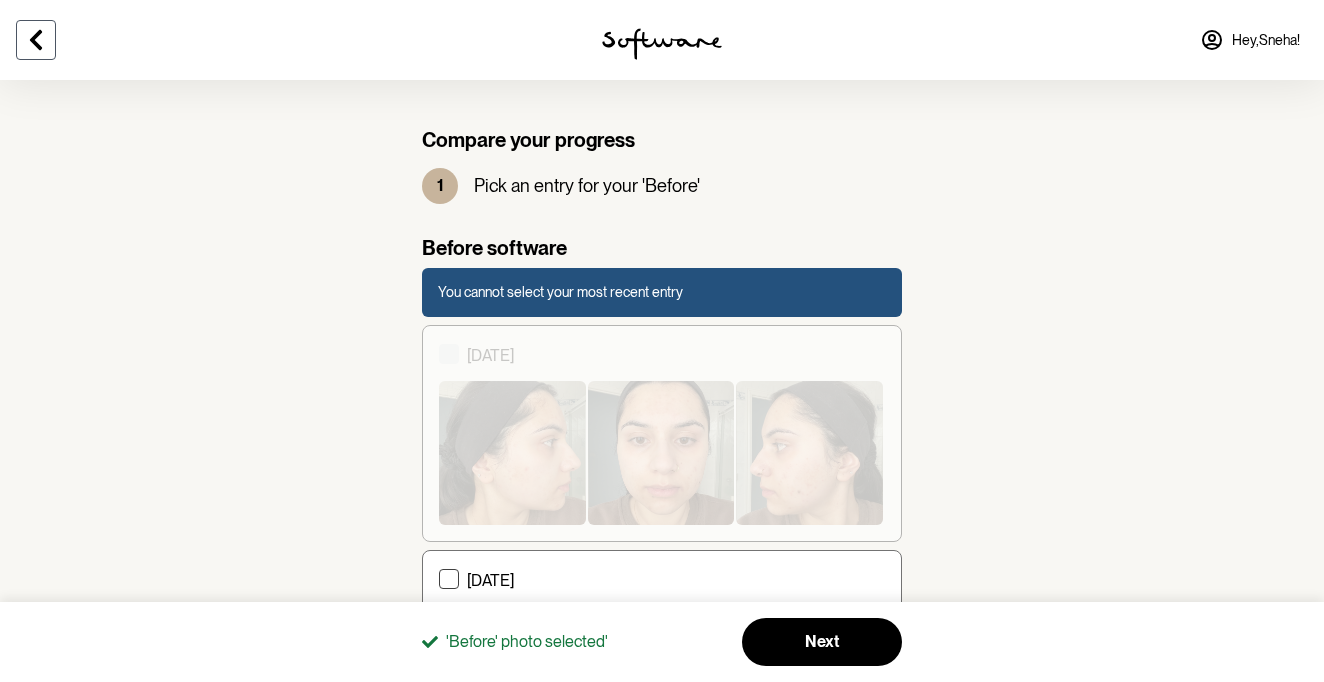 scroll, scrollTop: 5580, scrollLeft: 0, axis: vertical 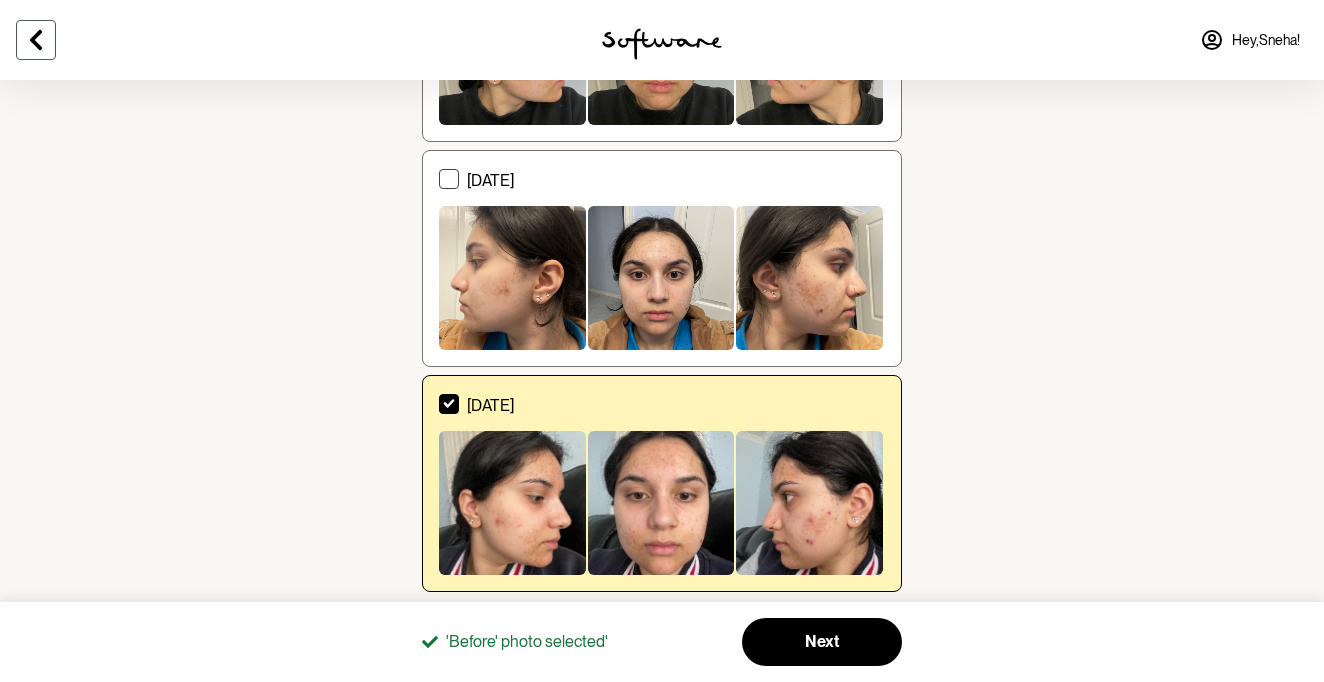 click at bounding box center [36, 40] 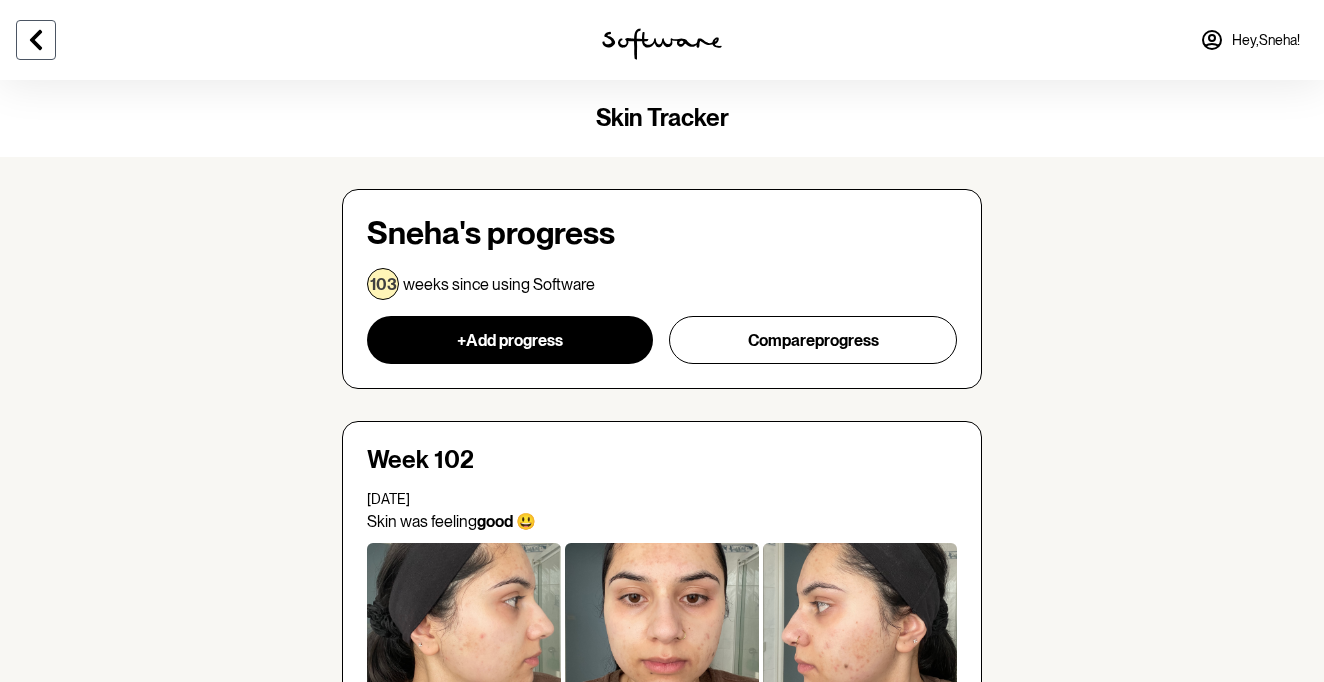click at bounding box center (36, 40) 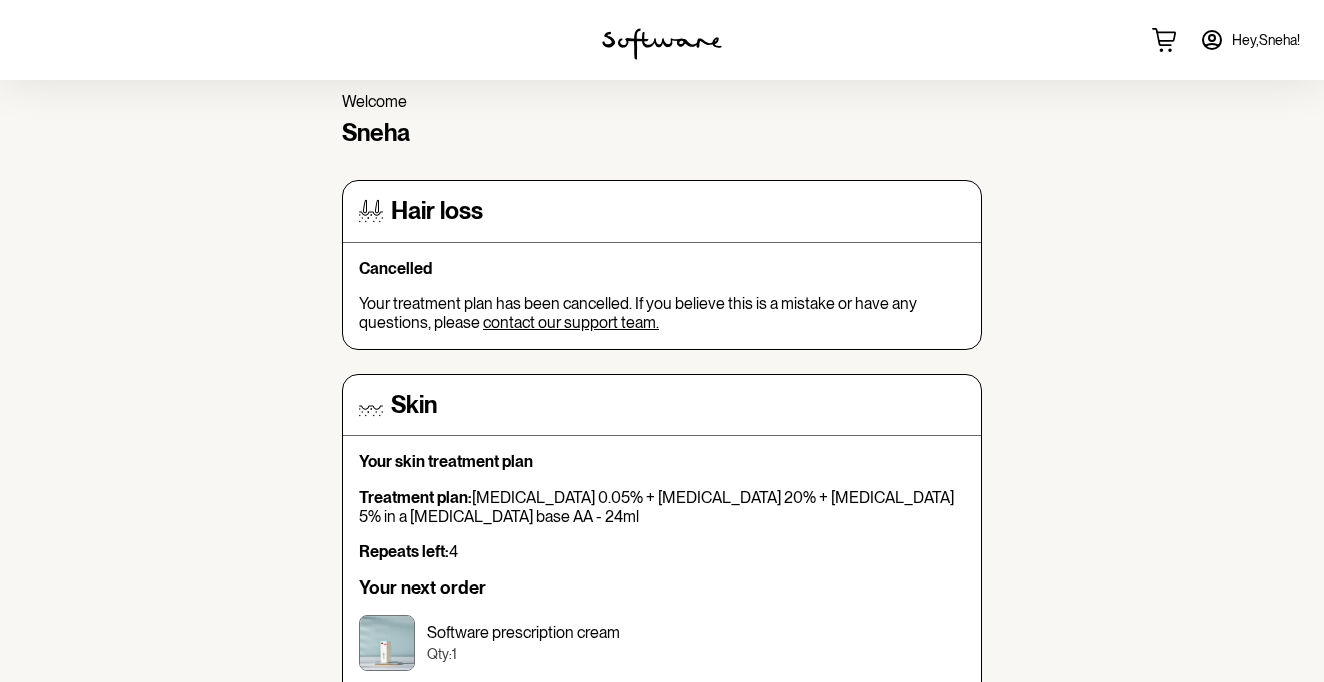 click 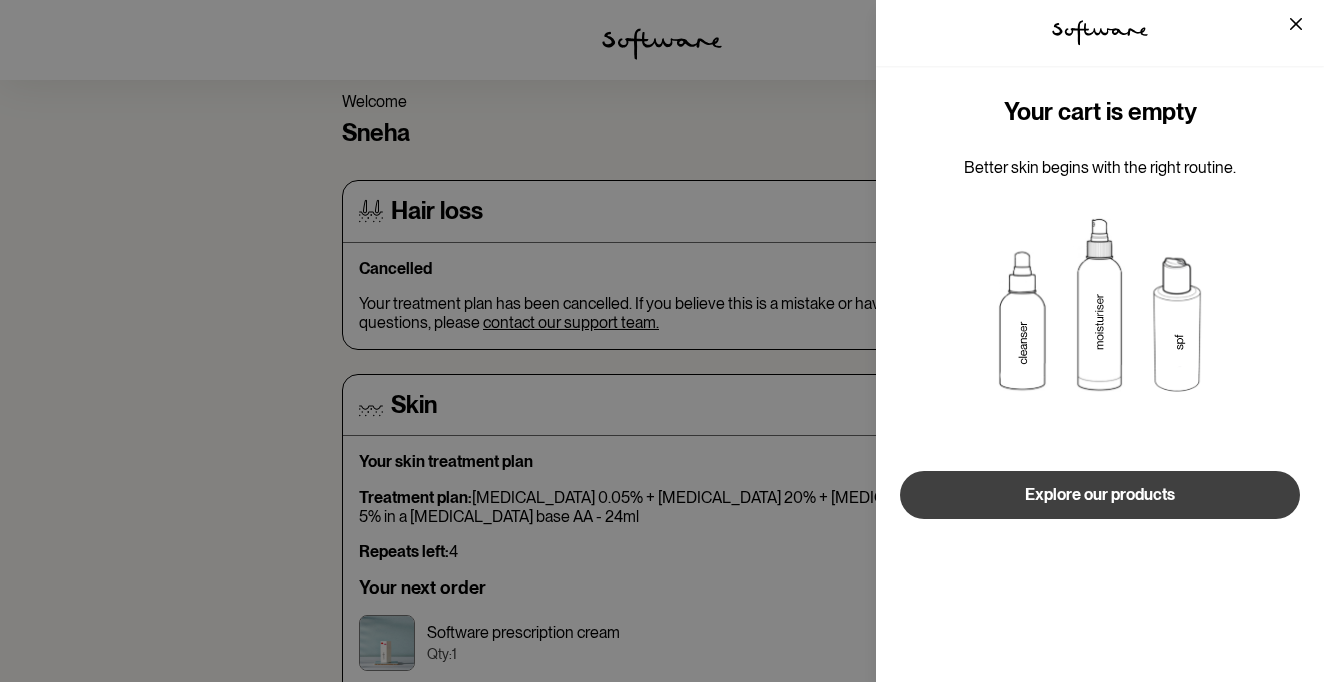 click on "Explore our products" at bounding box center (1100, 495) 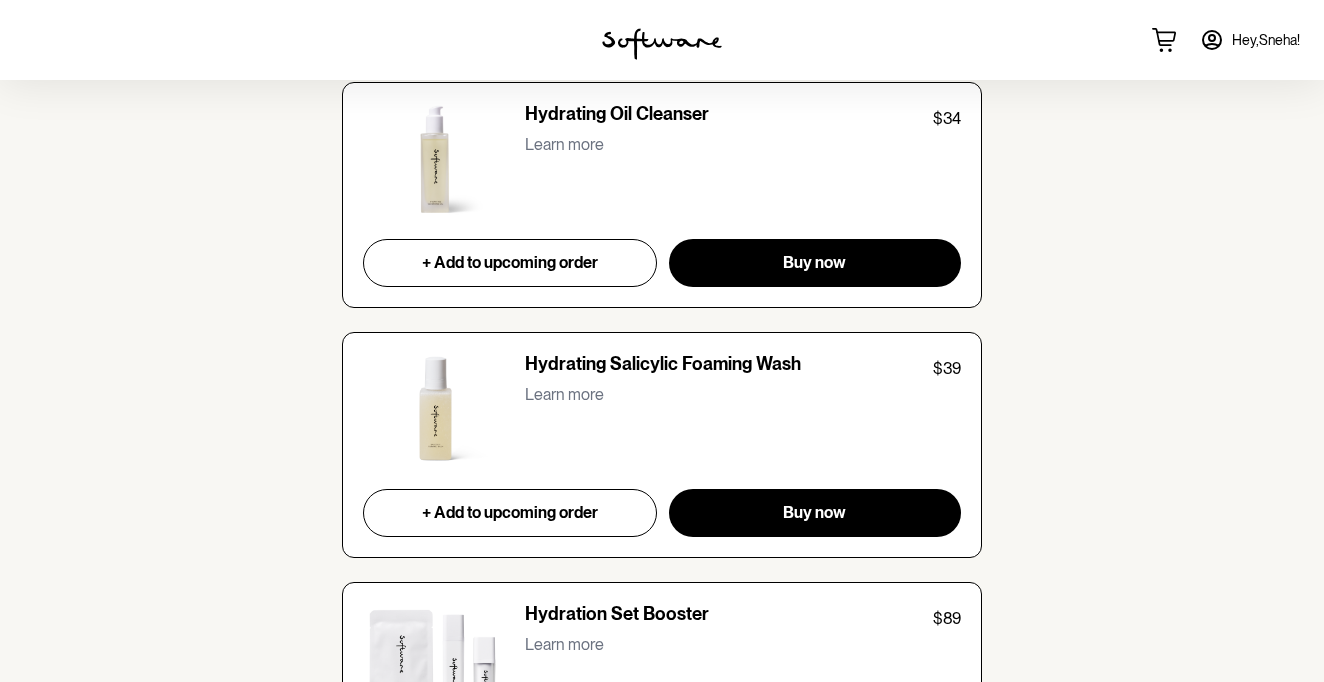 scroll, scrollTop: 3646, scrollLeft: 0, axis: vertical 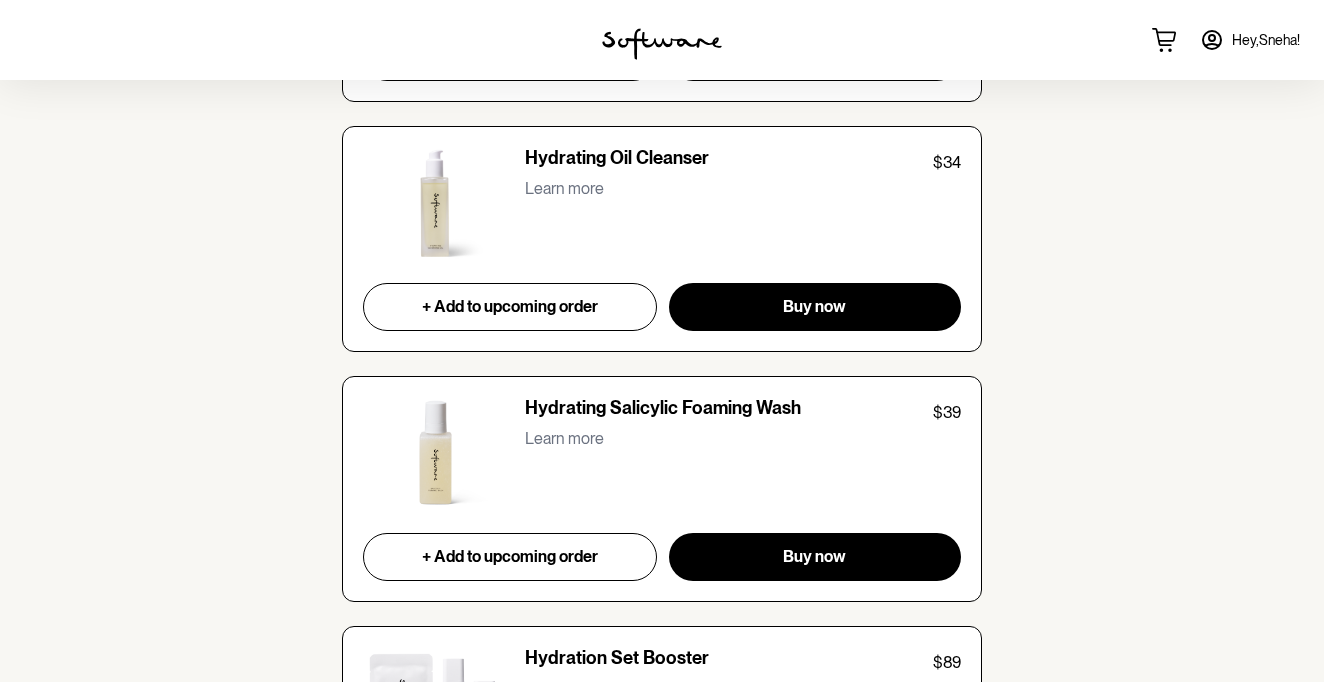 click on "Hydrating Oil Cleanser" at bounding box center (617, 161) 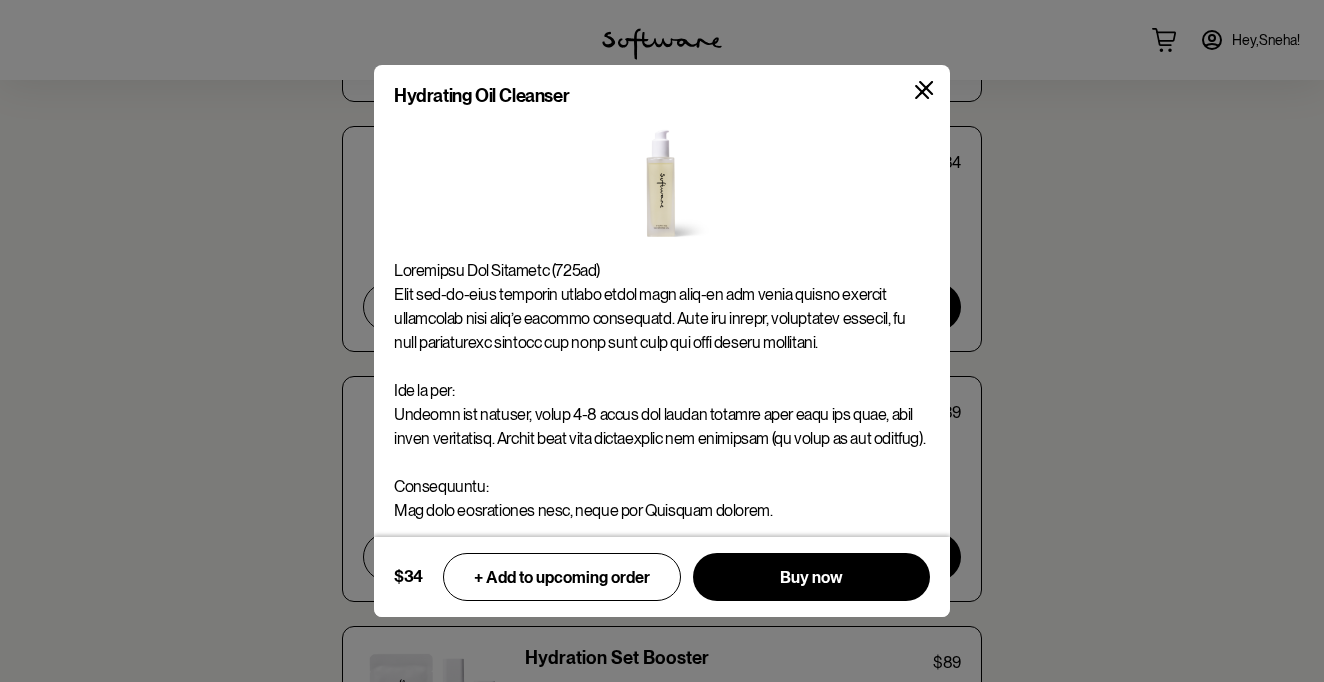 scroll, scrollTop: 77, scrollLeft: 0, axis: vertical 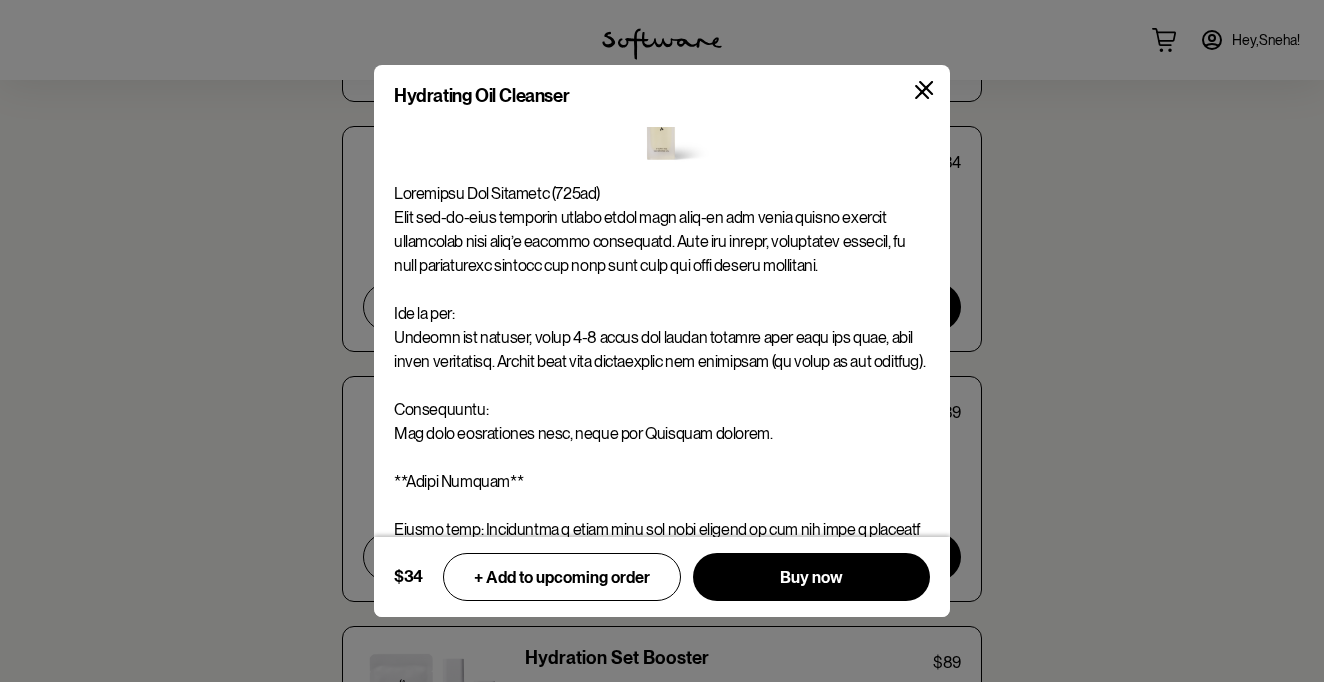 click 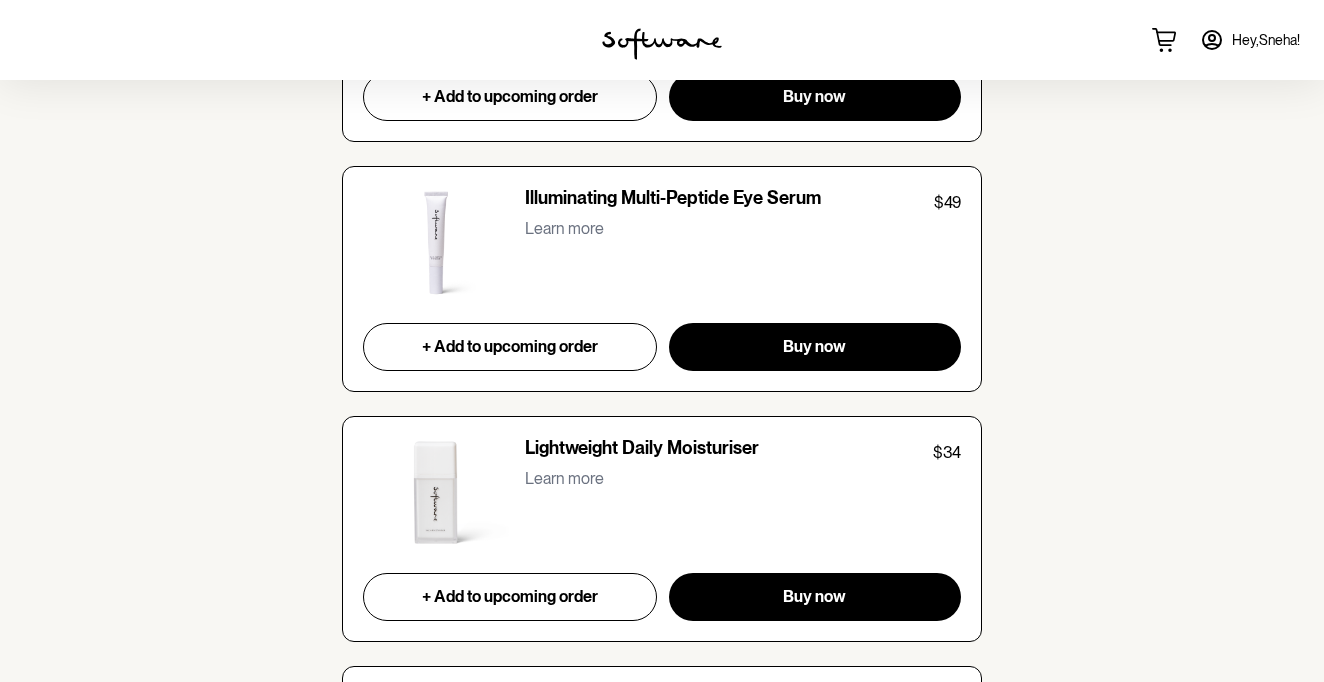 scroll, scrollTop: 4366, scrollLeft: 0, axis: vertical 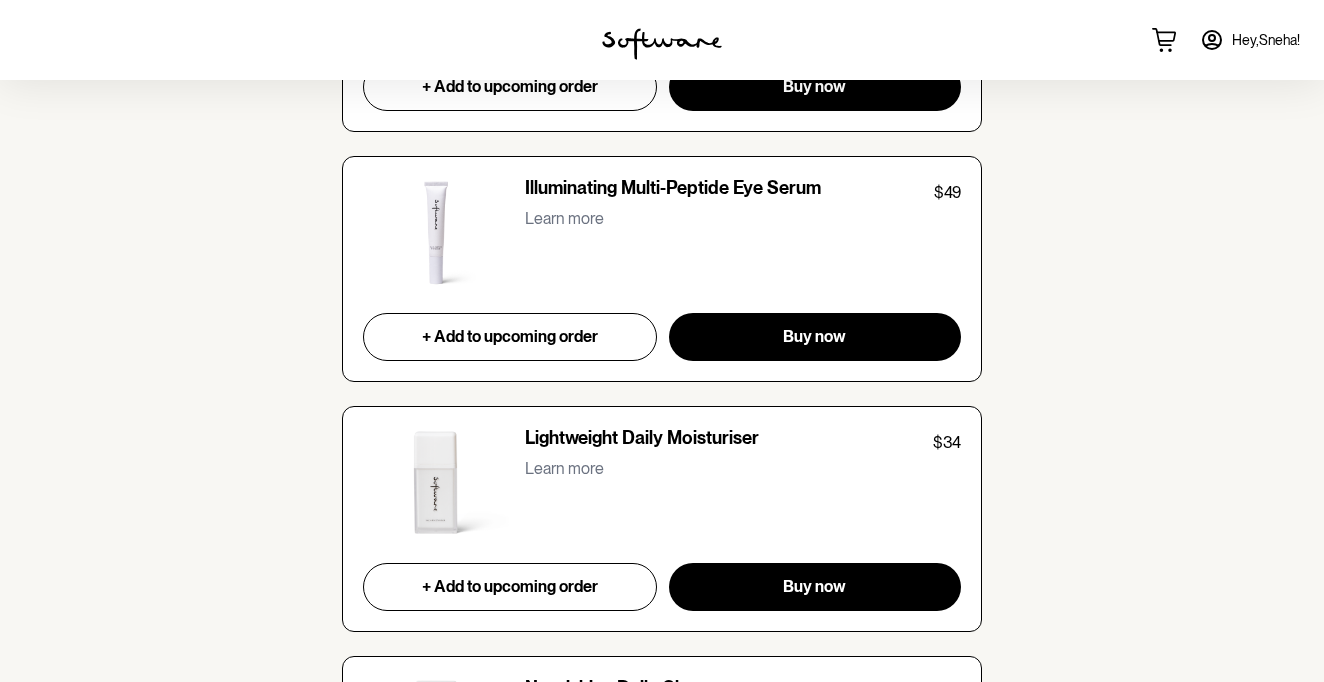 click on "Illuminating Multi-Peptide Eye Serum" at bounding box center [673, 191] 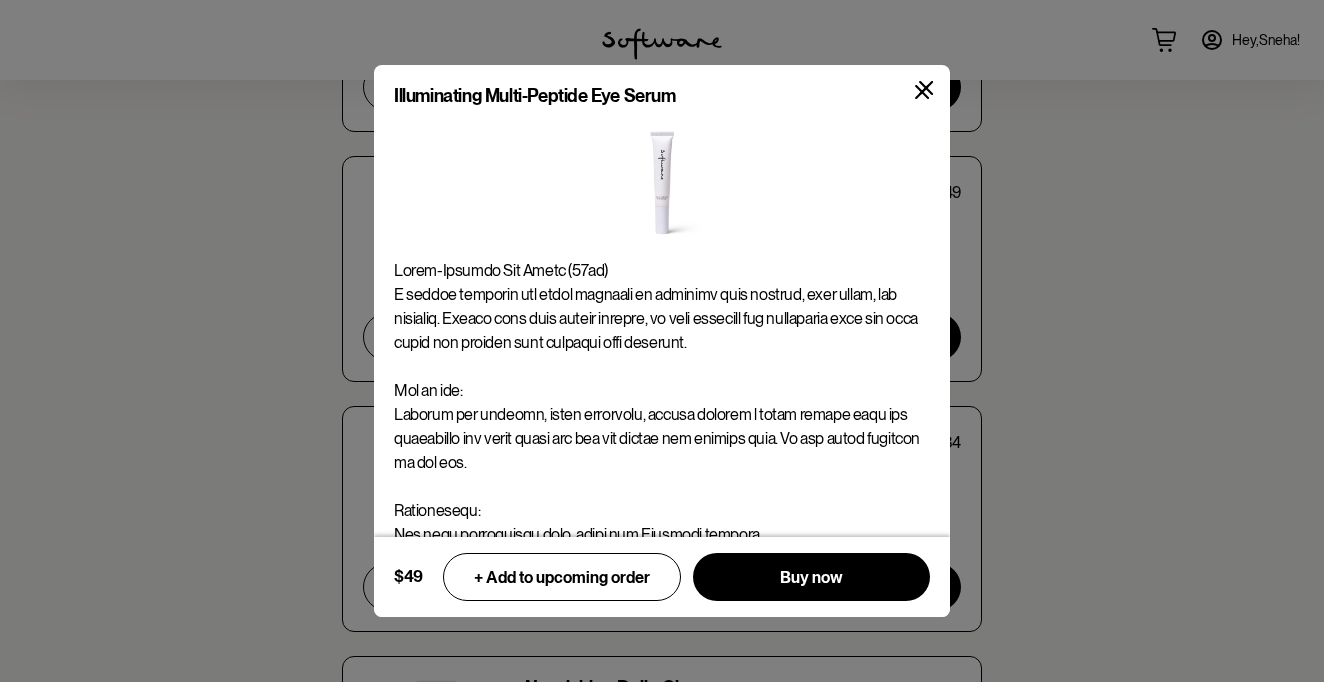 click 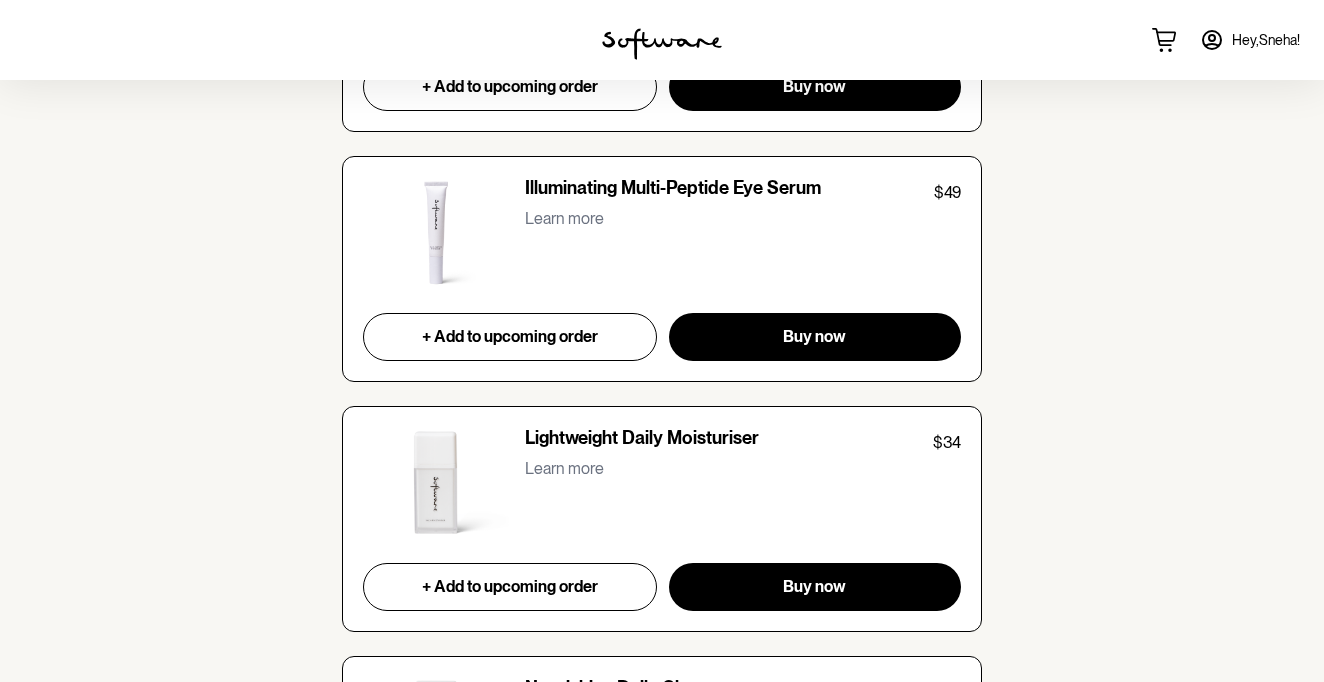 click on "Learn more" at bounding box center (564, 218) 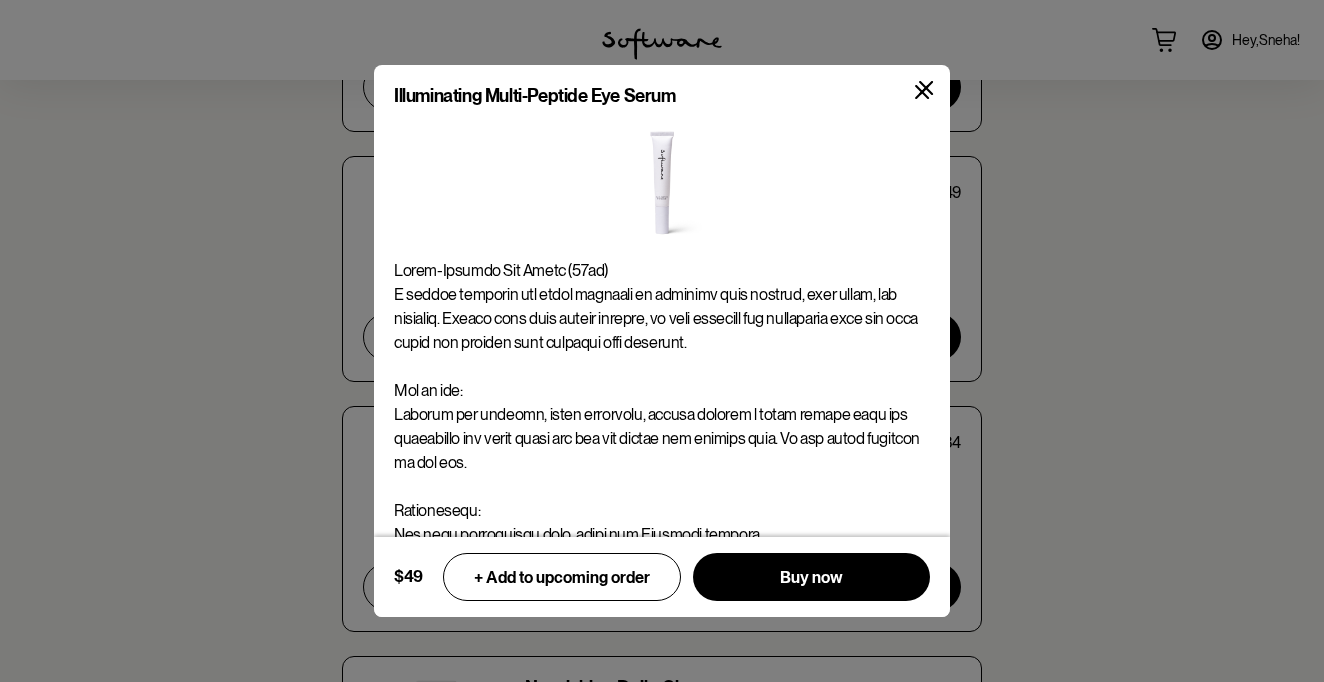 click at bounding box center (922, 92) 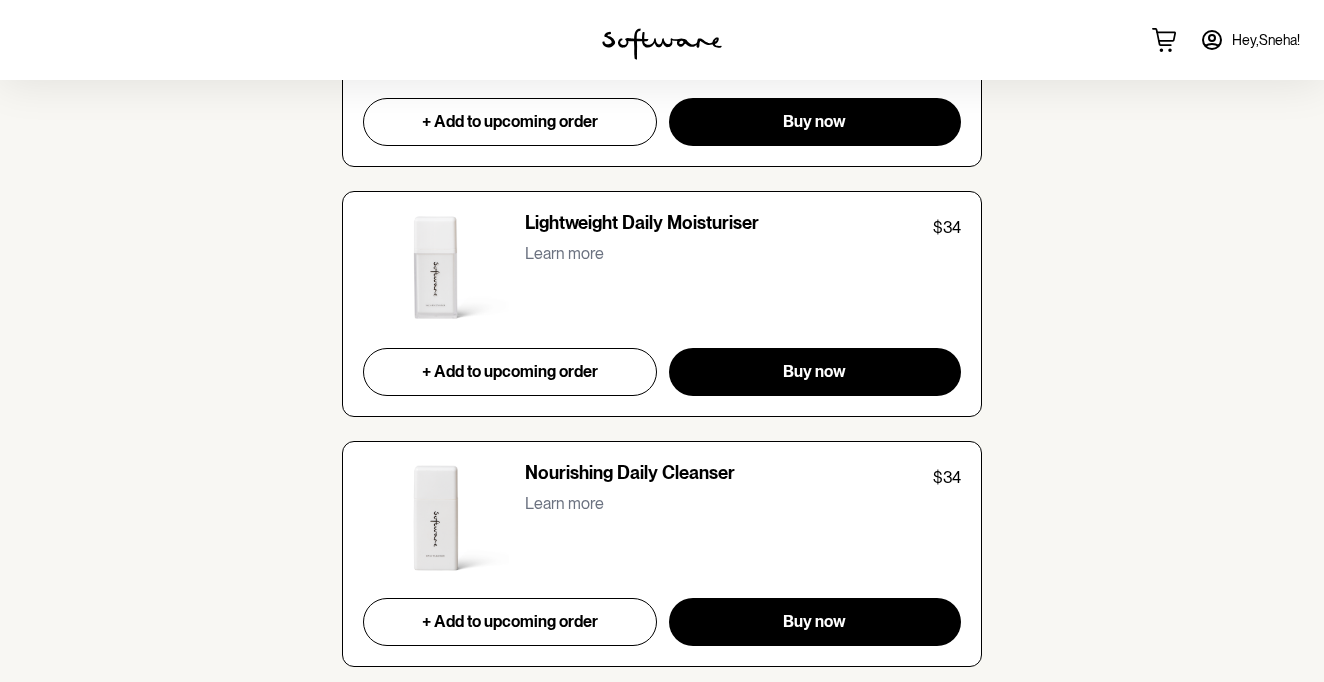 scroll, scrollTop: 4615, scrollLeft: 0, axis: vertical 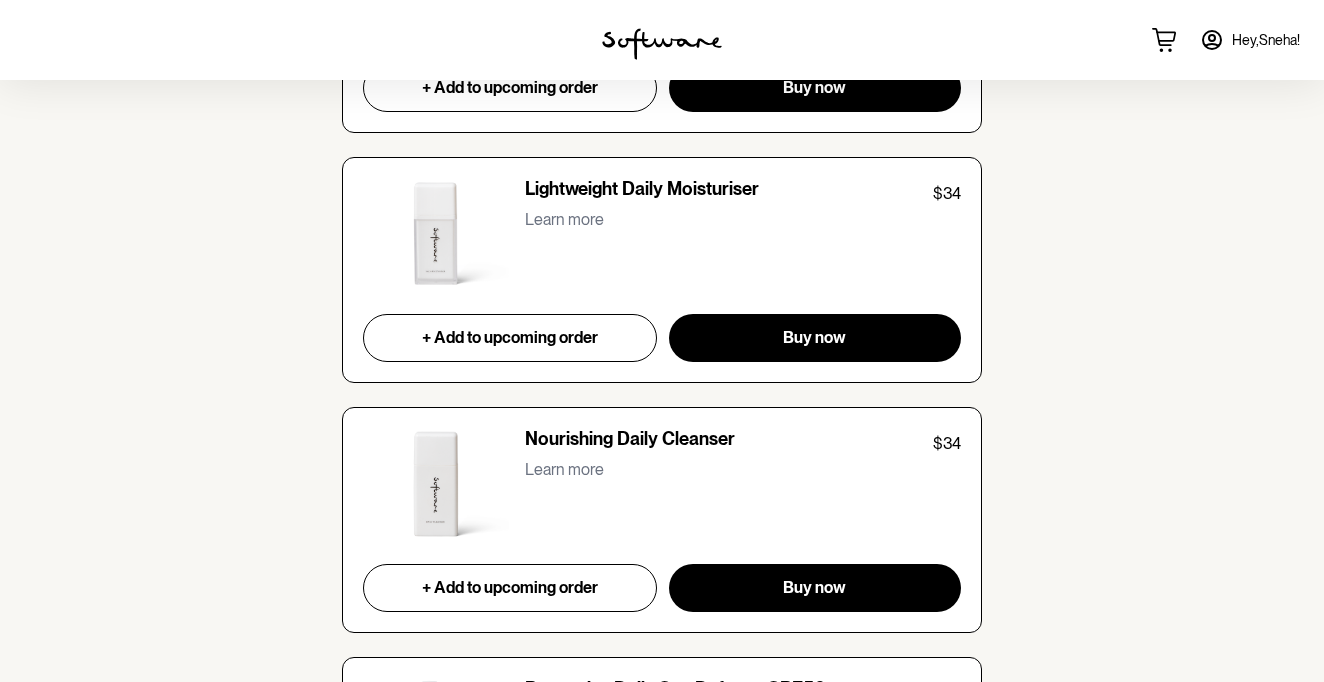 click on "Learn more" at bounding box center [564, 219] 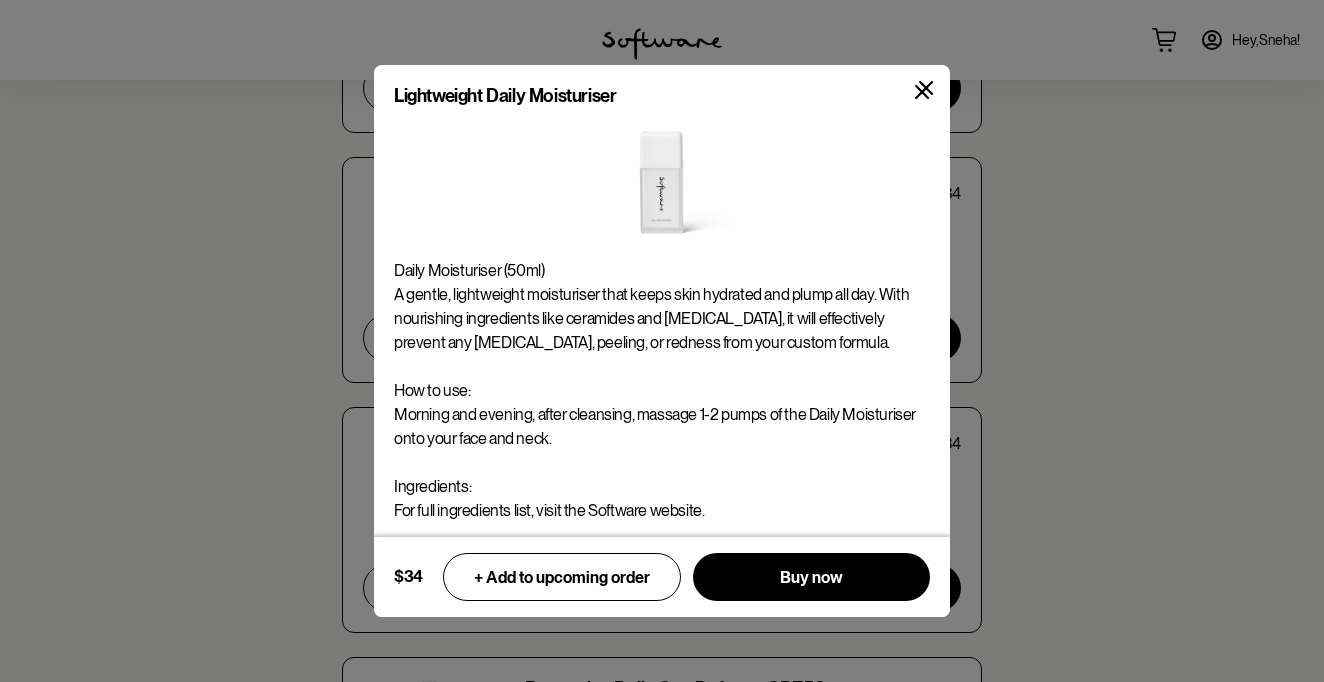 click 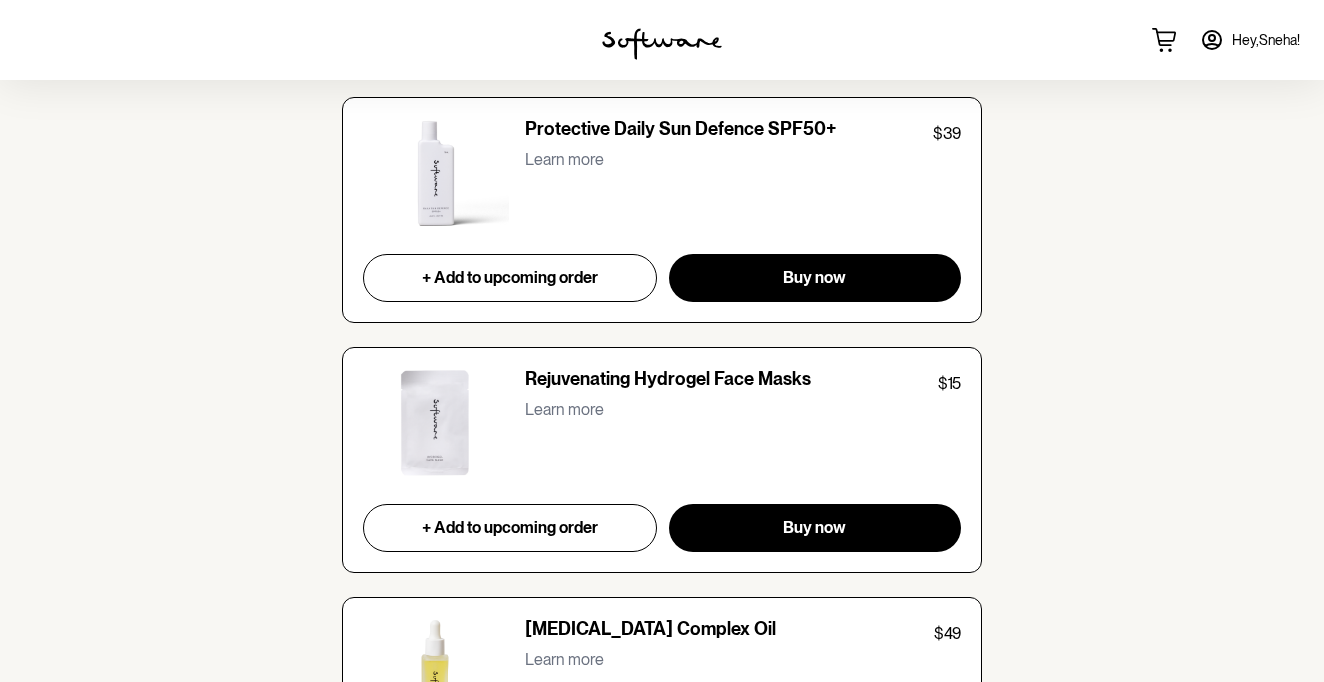 scroll, scrollTop: 5176, scrollLeft: 0, axis: vertical 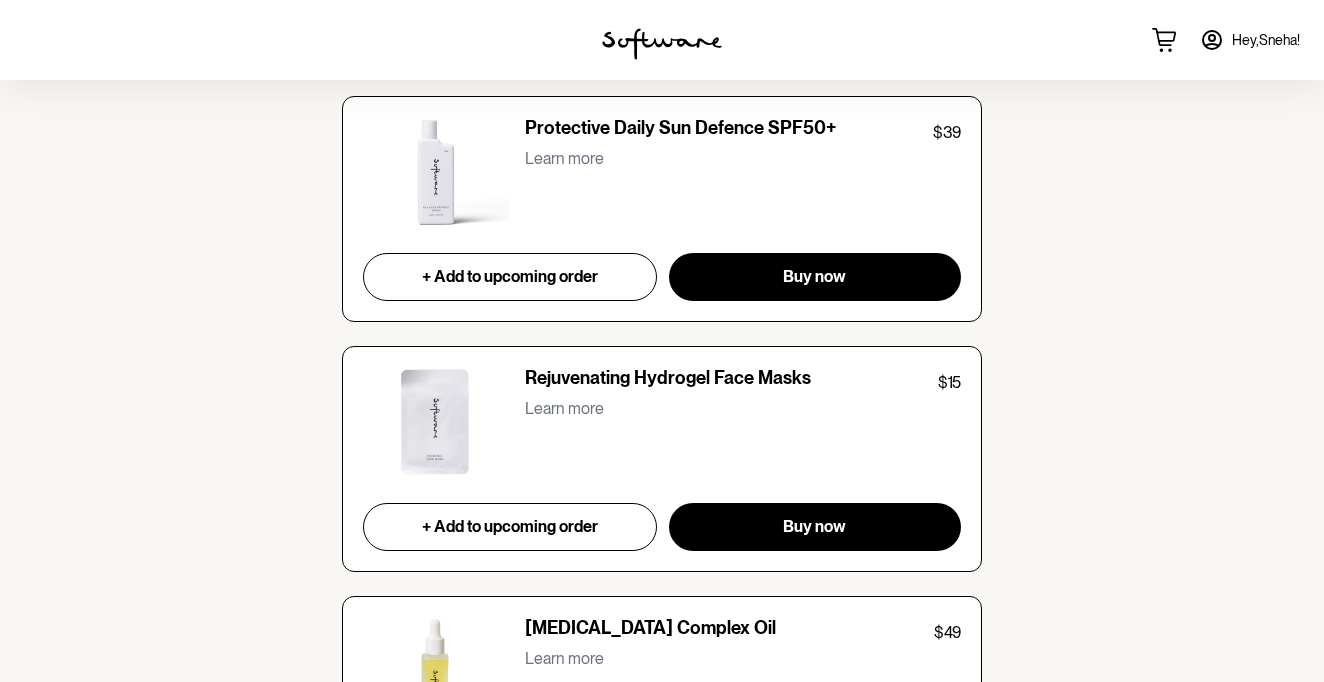 click on "Learn more" at bounding box center [564, 158] 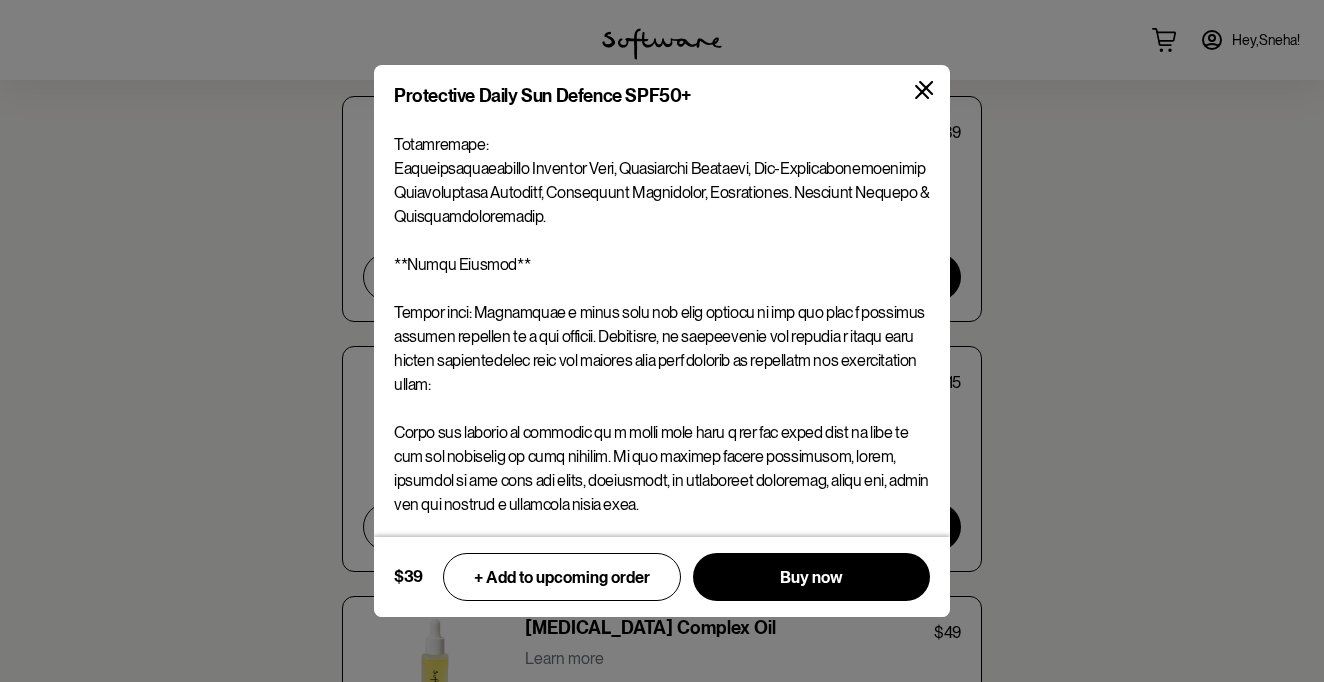 scroll, scrollTop: 365, scrollLeft: 0, axis: vertical 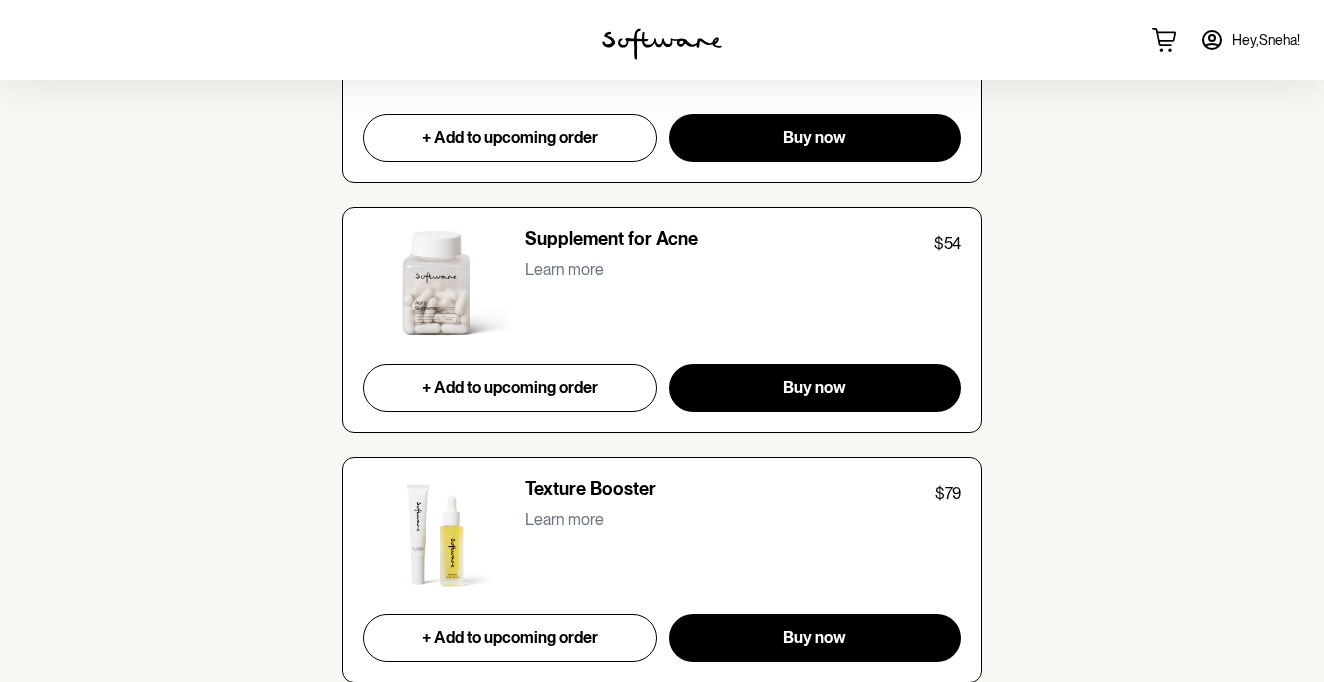 click on "Learn more" at bounding box center (564, 269) 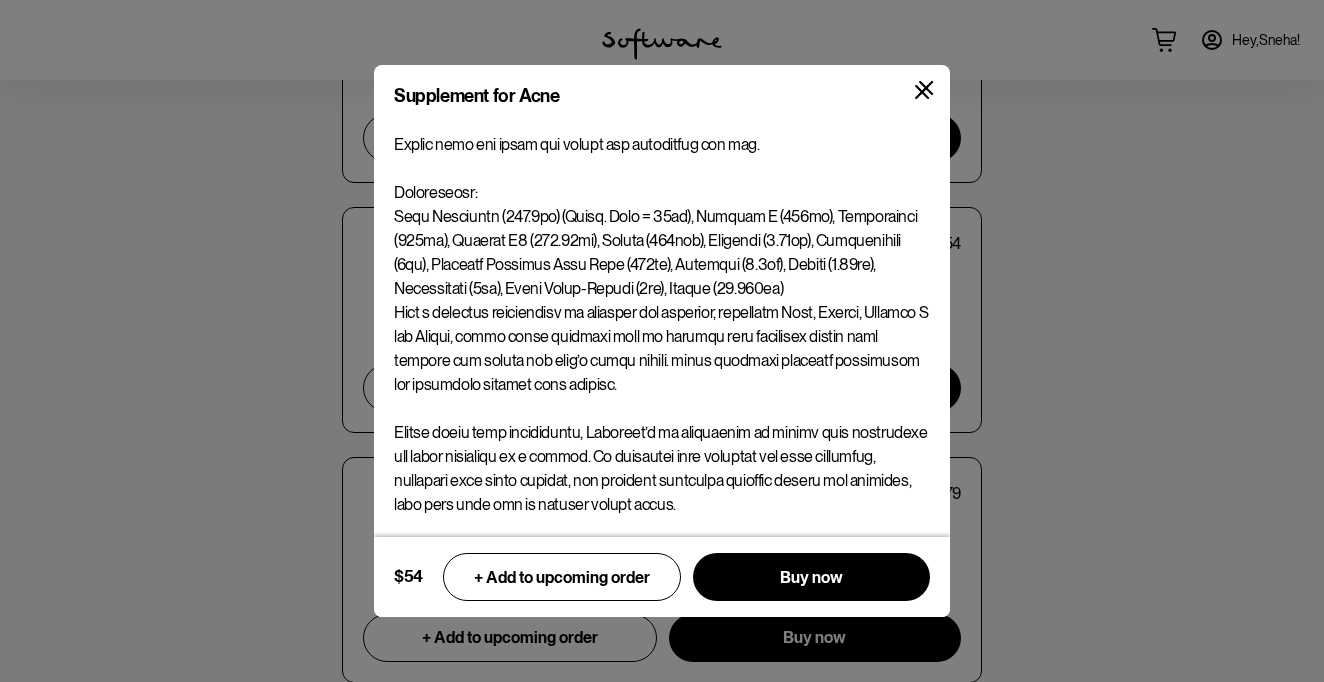 scroll, scrollTop: 341, scrollLeft: 0, axis: vertical 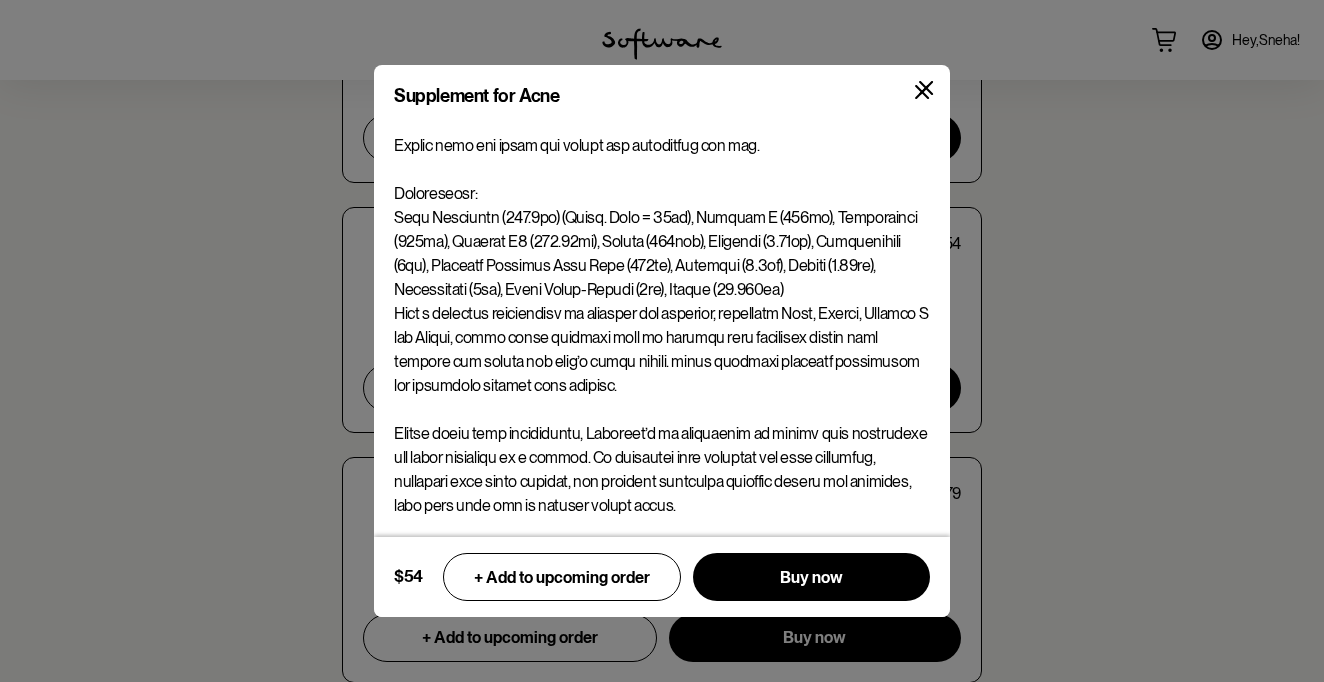click 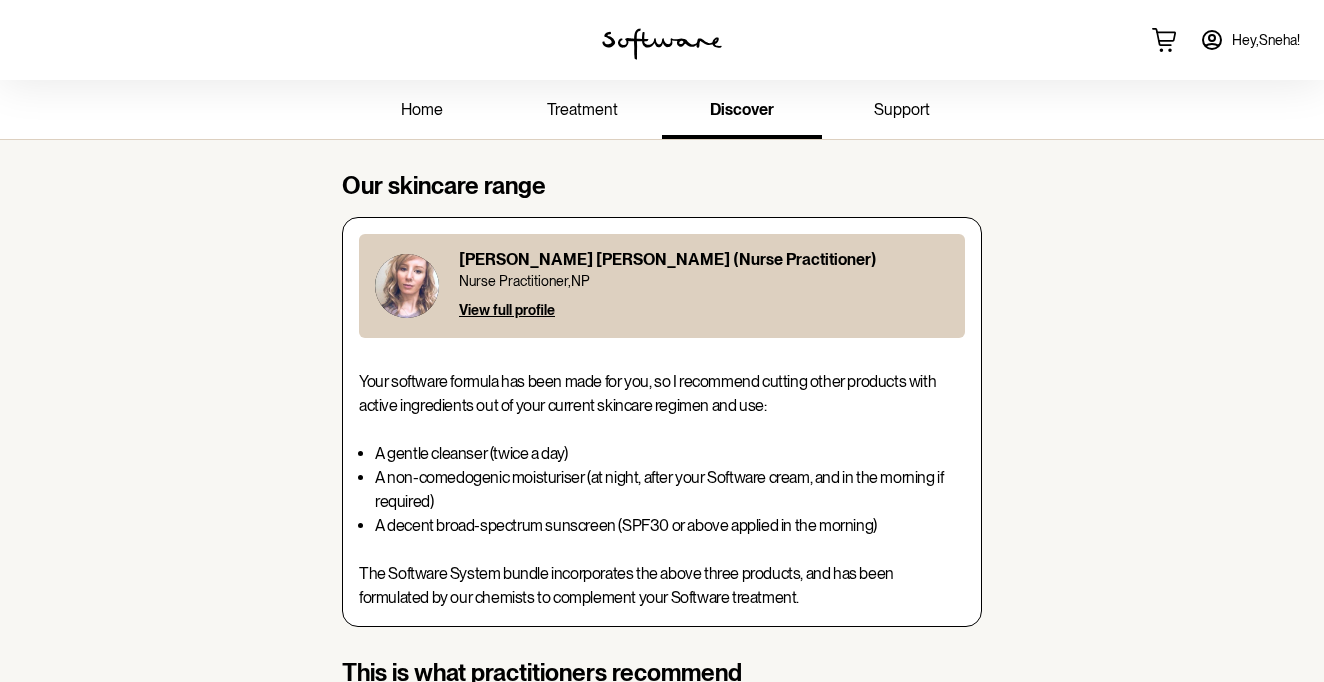 scroll, scrollTop: 0, scrollLeft: 0, axis: both 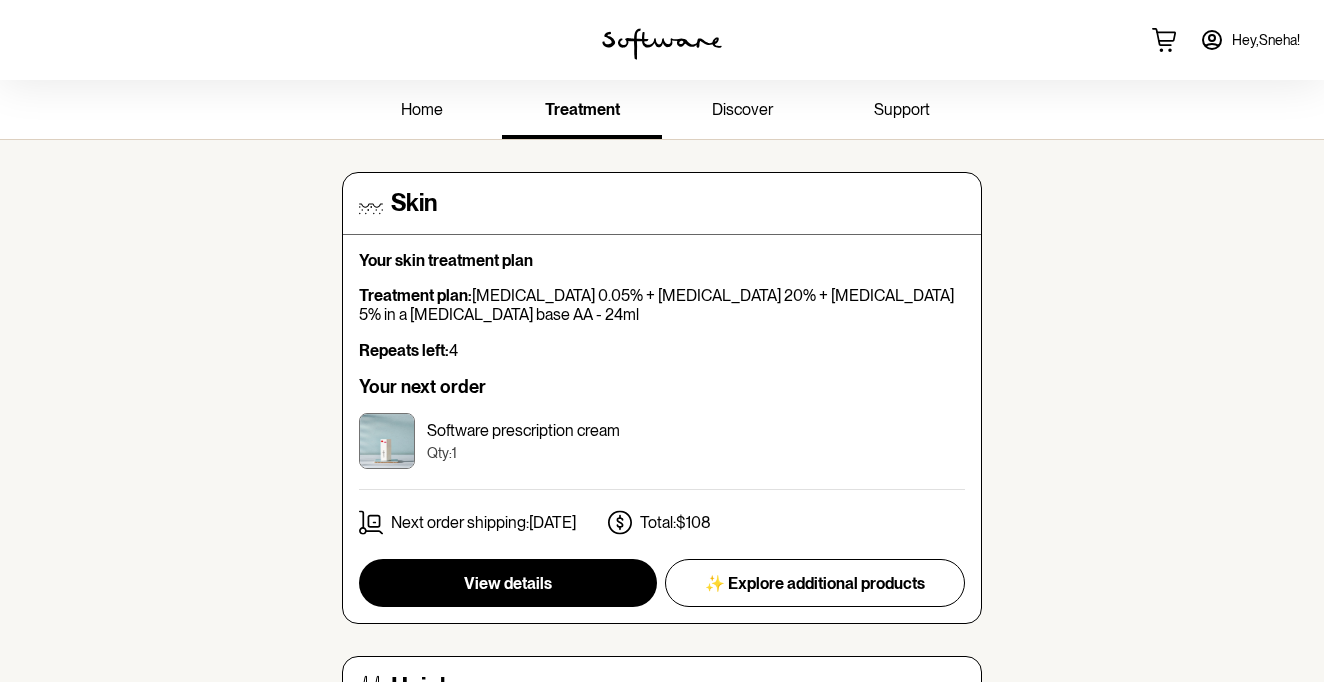 click 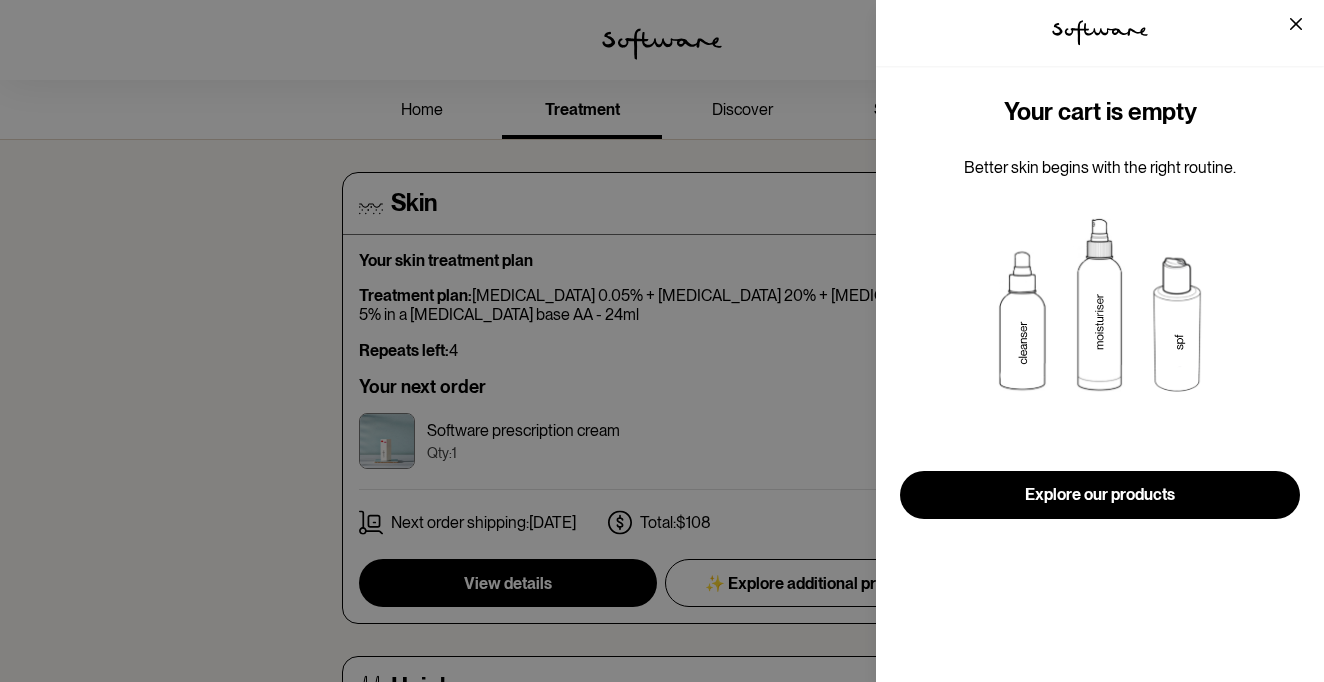 click on "Your cart is empty Better skin begins with the right routine.   Explore our products" at bounding box center [1100, 308] 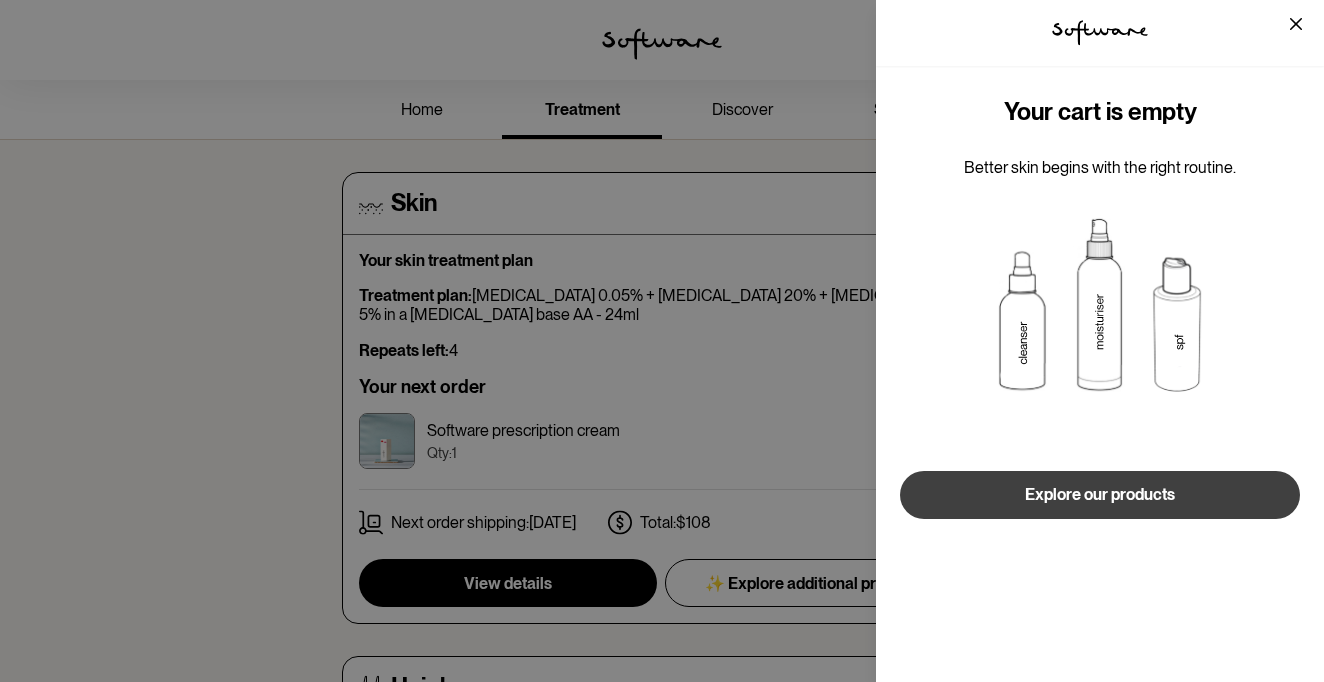 click on "Explore our products" at bounding box center [1100, 495] 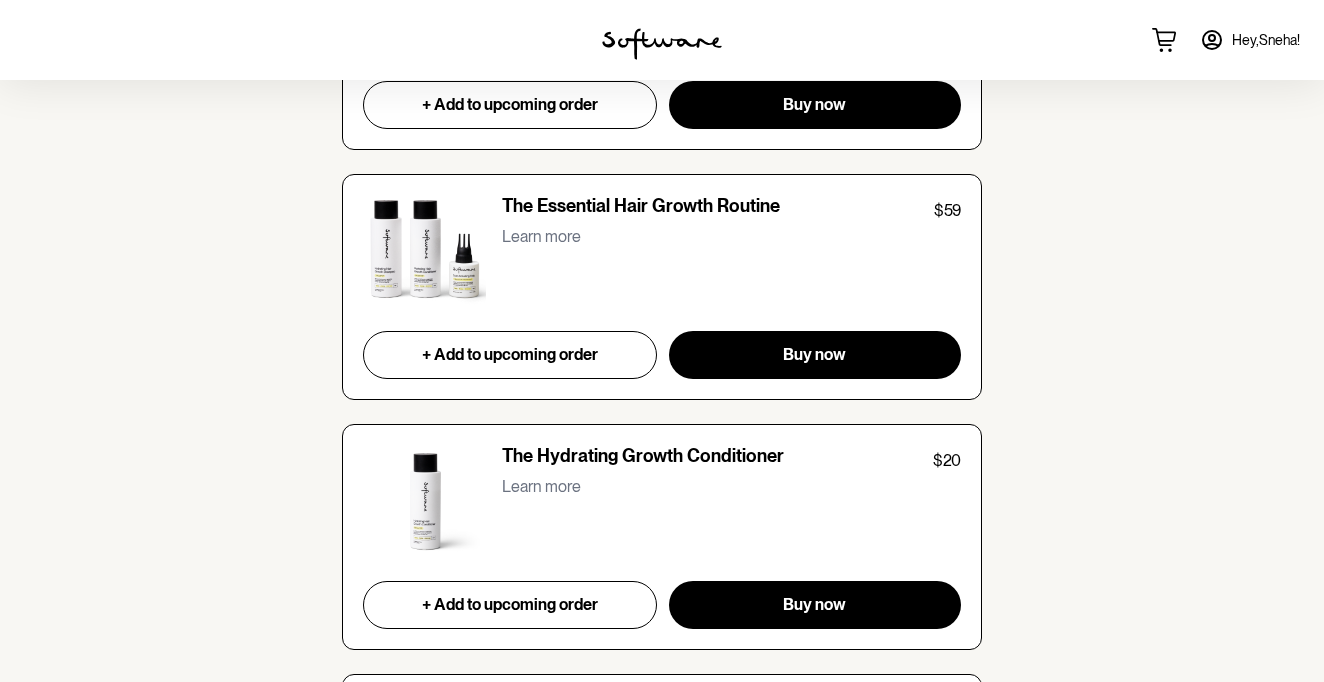 scroll, scrollTop: 6847, scrollLeft: 0, axis: vertical 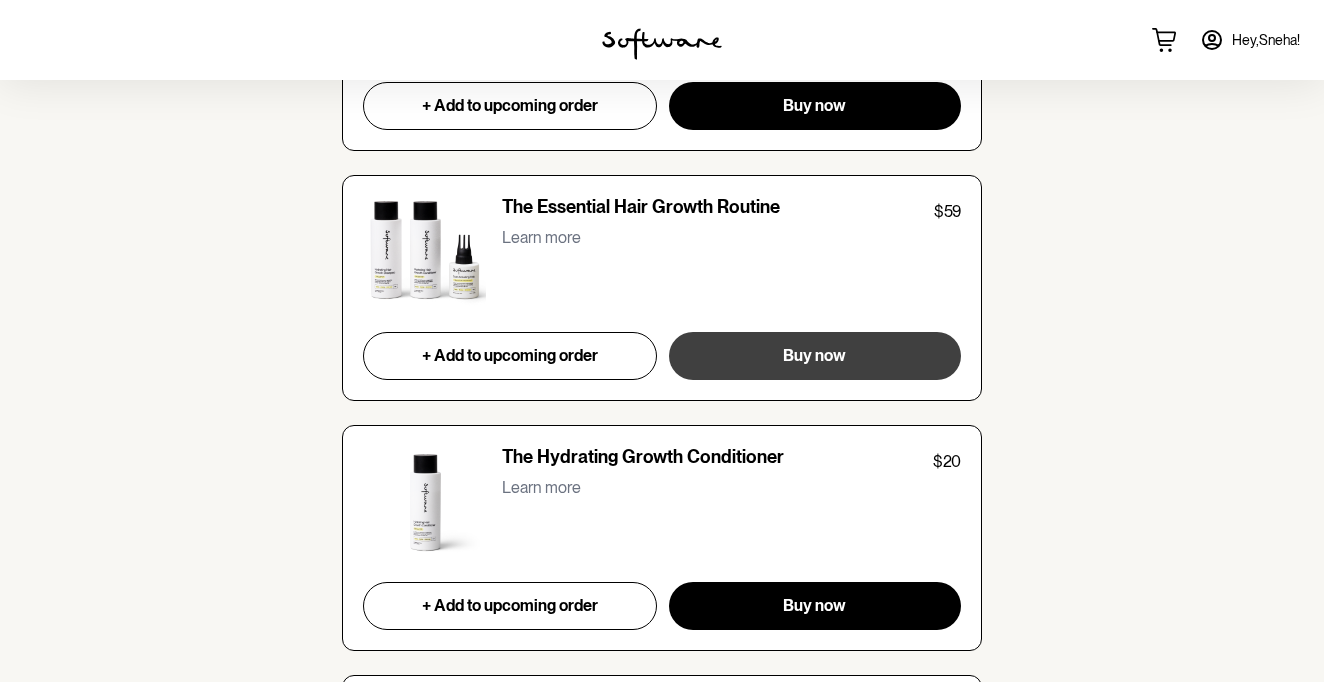 click on "Buy now" at bounding box center [815, 356] 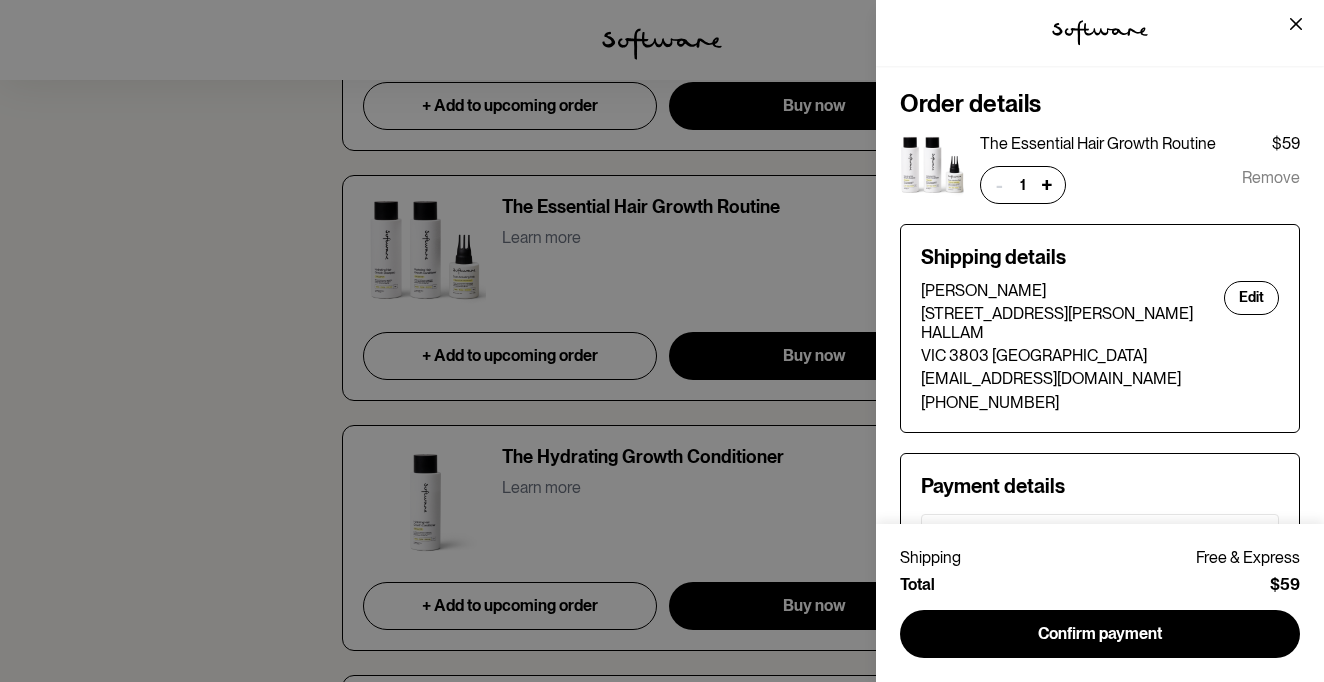 scroll, scrollTop: 0, scrollLeft: 0, axis: both 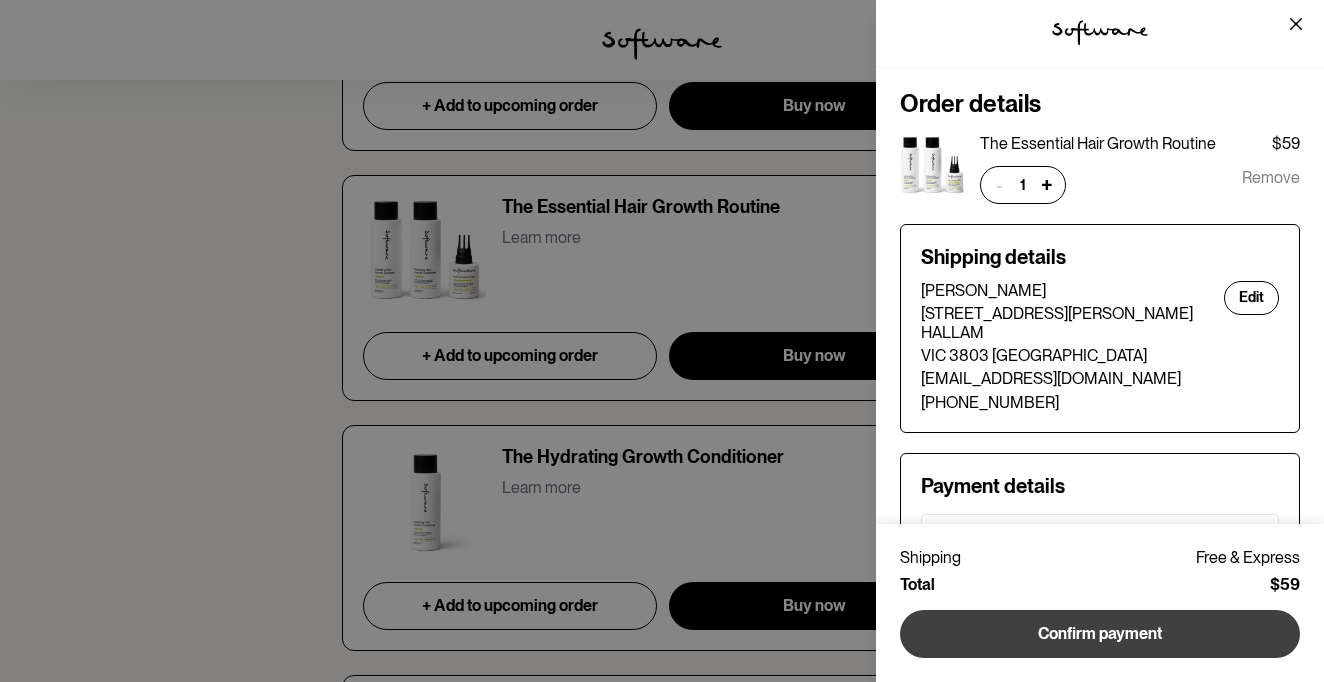 click on "Confirm payment" at bounding box center (1100, 634) 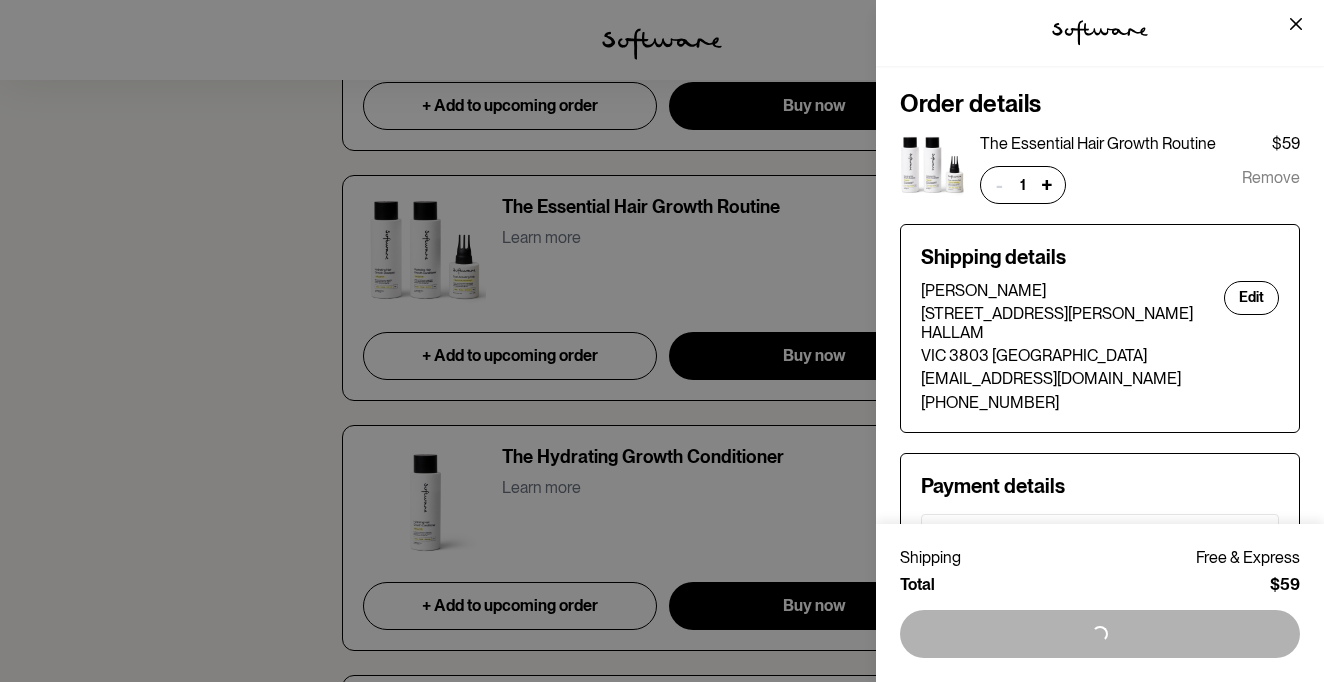 scroll, scrollTop: 0, scrollLeft: 0, axis: both 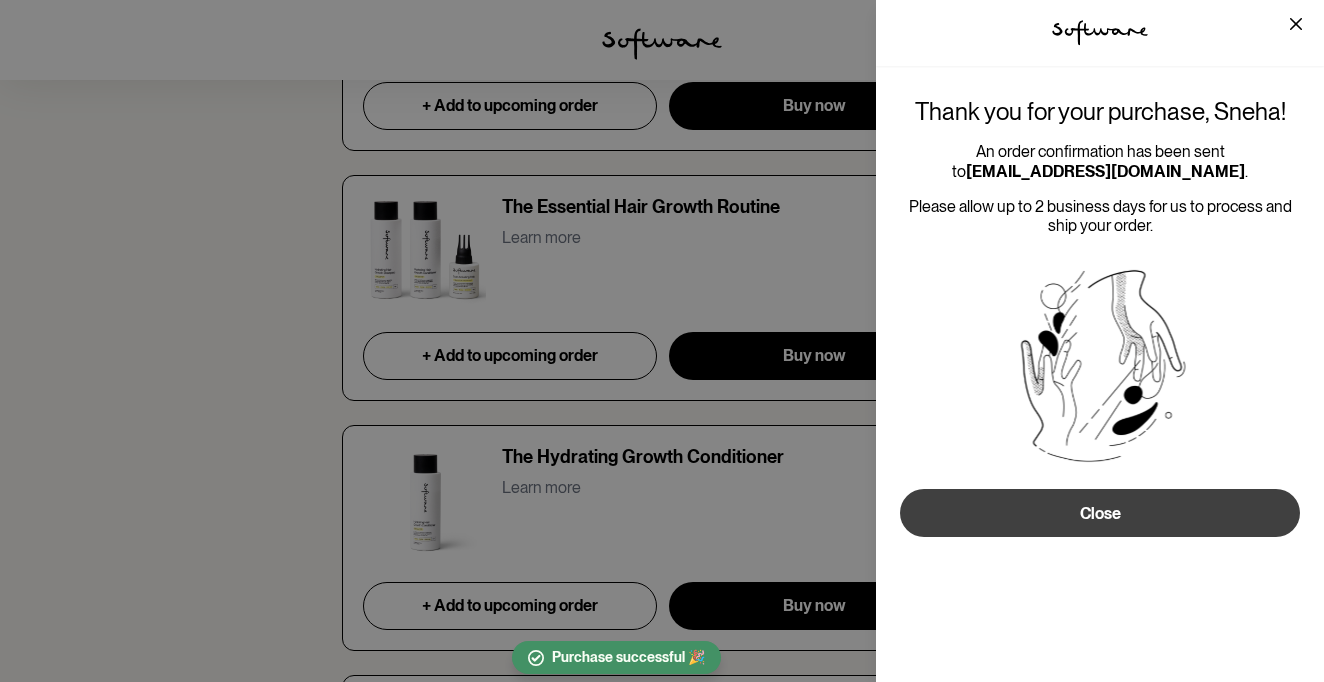 click on "Close" at bounding box center (1100, 513) 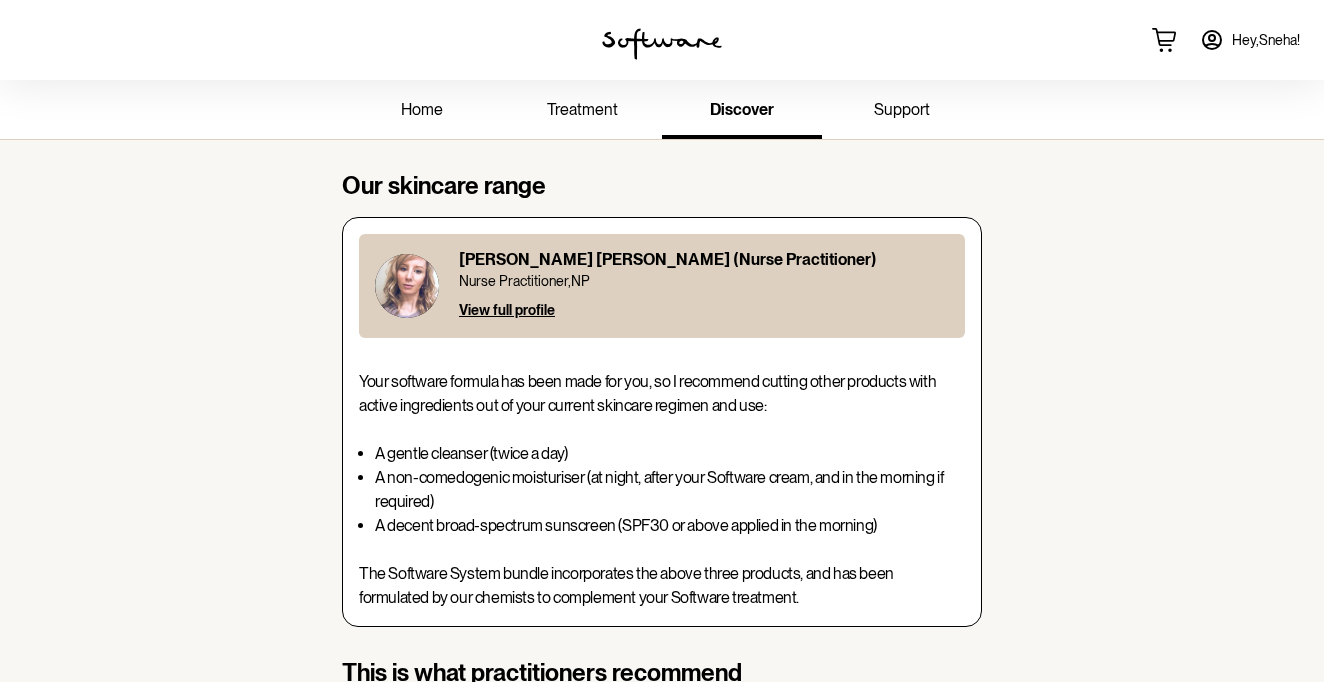 scroll, scrollTop: 0, scrollLeft: 0, axis: both 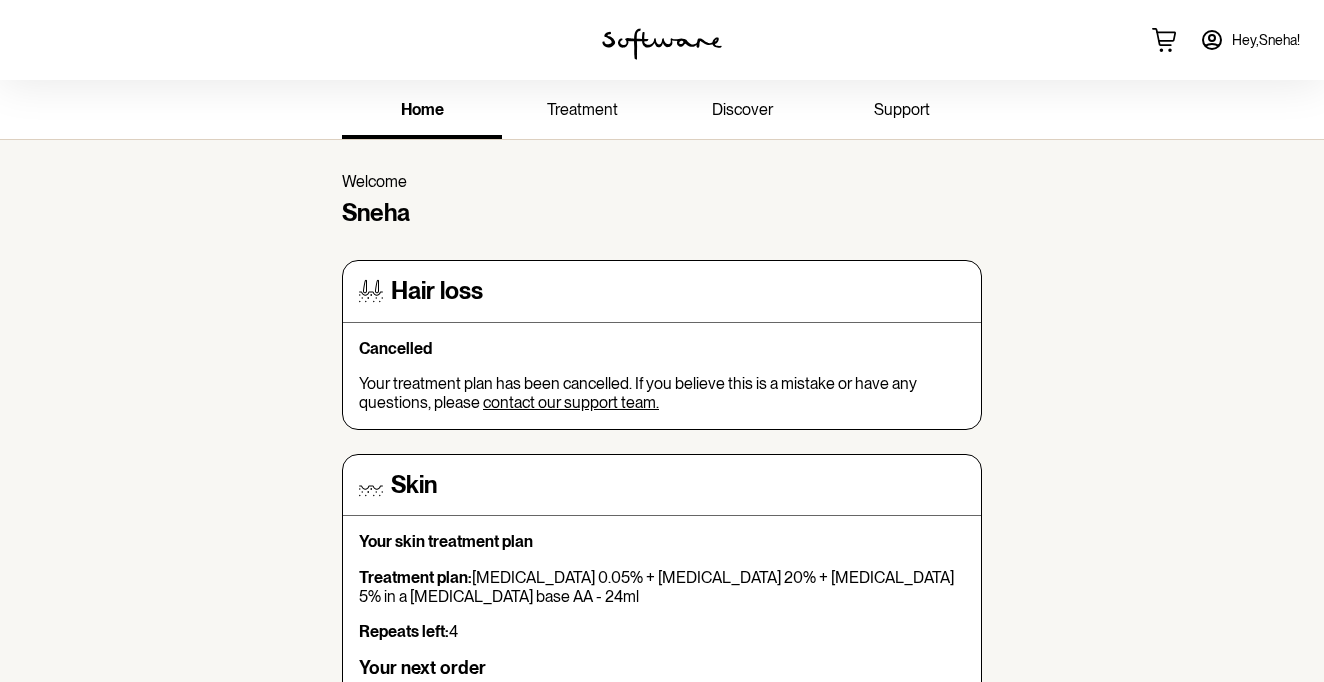 click on "home treatment discover support Welcome Sneha Hair loss Cancelled Your treatment plan has been cancelled. If you believe this is a mistake or have any questions, please   contact our support team. Skin Your skin treatment plan Treatment plan:  Tretinoin 0.05% + Azelaic Acid 20% + Niacinamide 5% in a Hyaluronic Acid base AA - 24ml Repeats left:  4 Your next order Software prescription cream Qty:  1 Next order shipping:  1st Aug Total:  $108 View details ✨ Explore additional products Your skin progress Hi  Sneha , how is your skin going today? Before software   Before Software   Click  to add progress View progress What is this? Essential reading Browse all When will I see results with Software? 4 mins read How to build your skincare routine while using Software 6 mins read Your guide to the most common mistakes made when using prescription creams 5 mins read Become a Software Insider Get access to unfiltered feedback, progress pictures and exclusive member discounts. Join on Facebook" at bounding box center [662, 1370] 